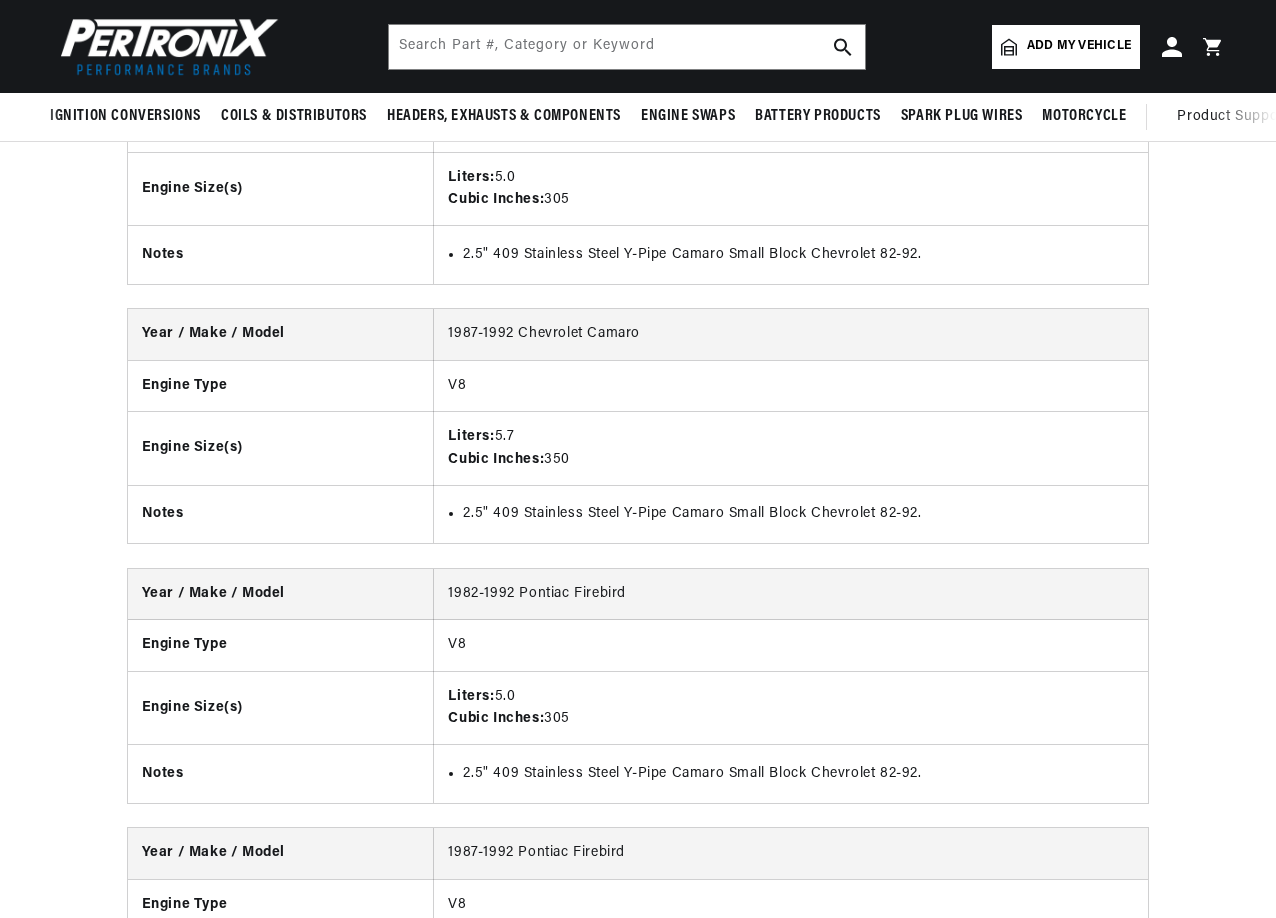 scroll, scrollTop: 2410, scrollLeft: 0, axis: vertical 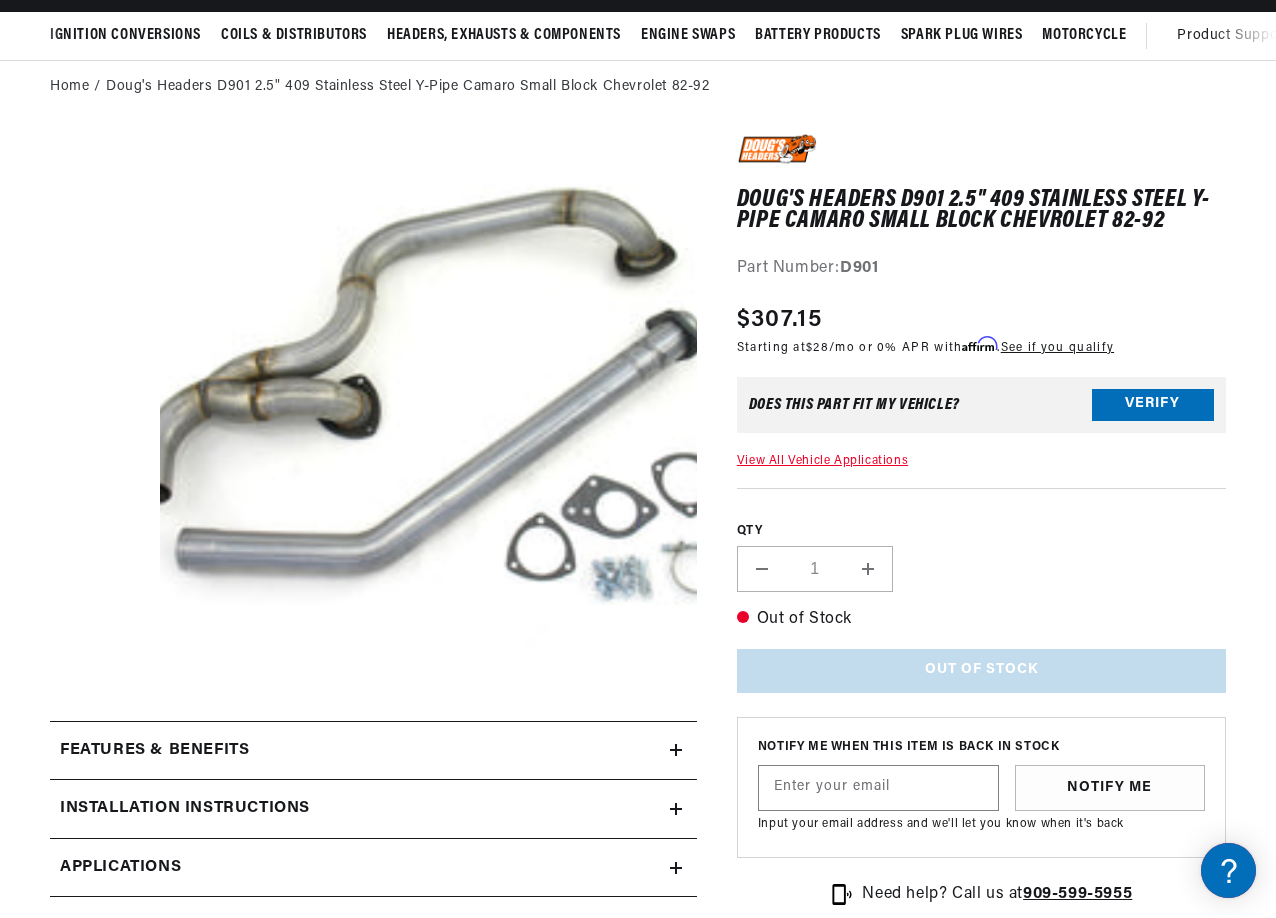 click on "Open media 1 in modal" at bounding box center [106, 724] 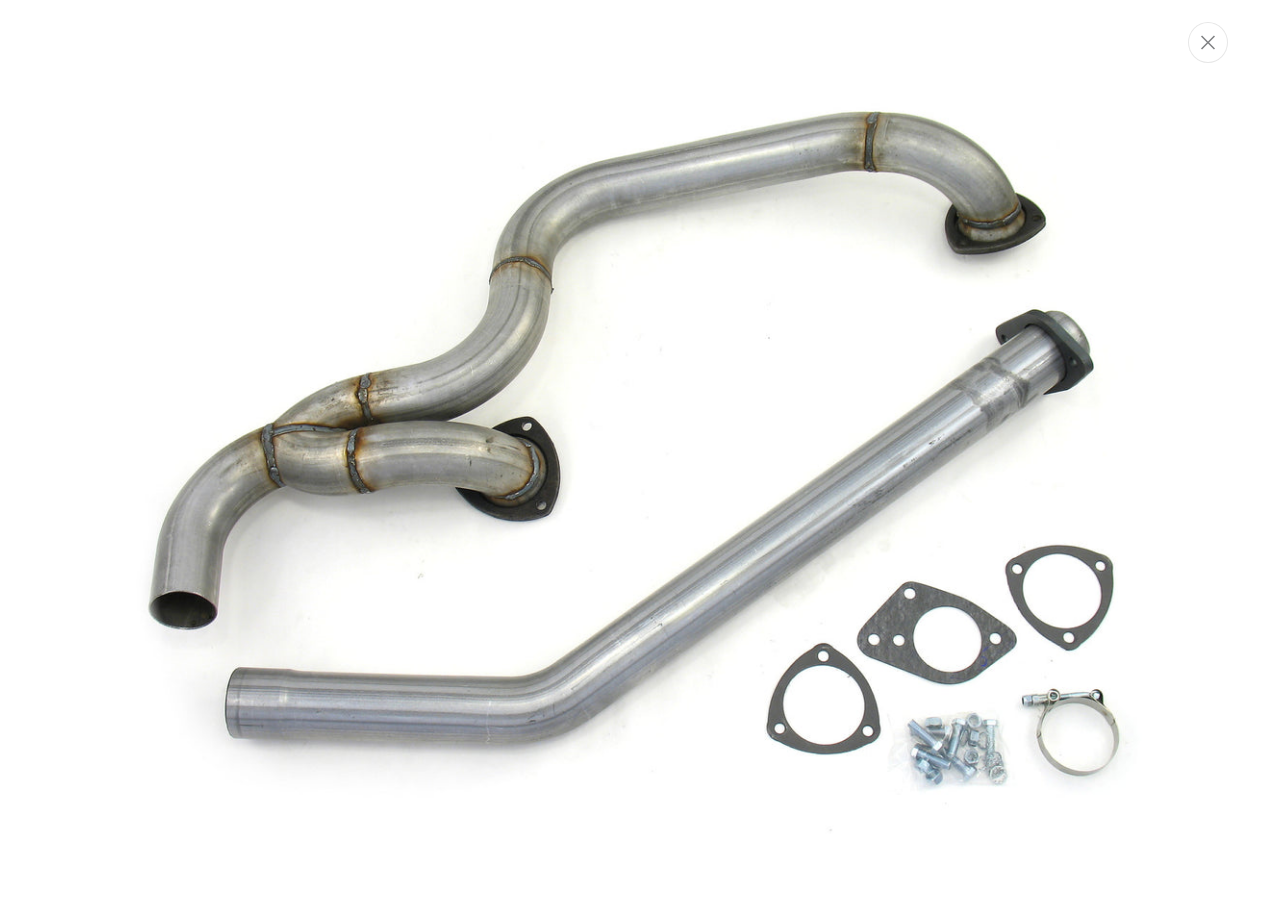 scroll, scrollTop: 89, scrollLeft: 0, axis: vertical 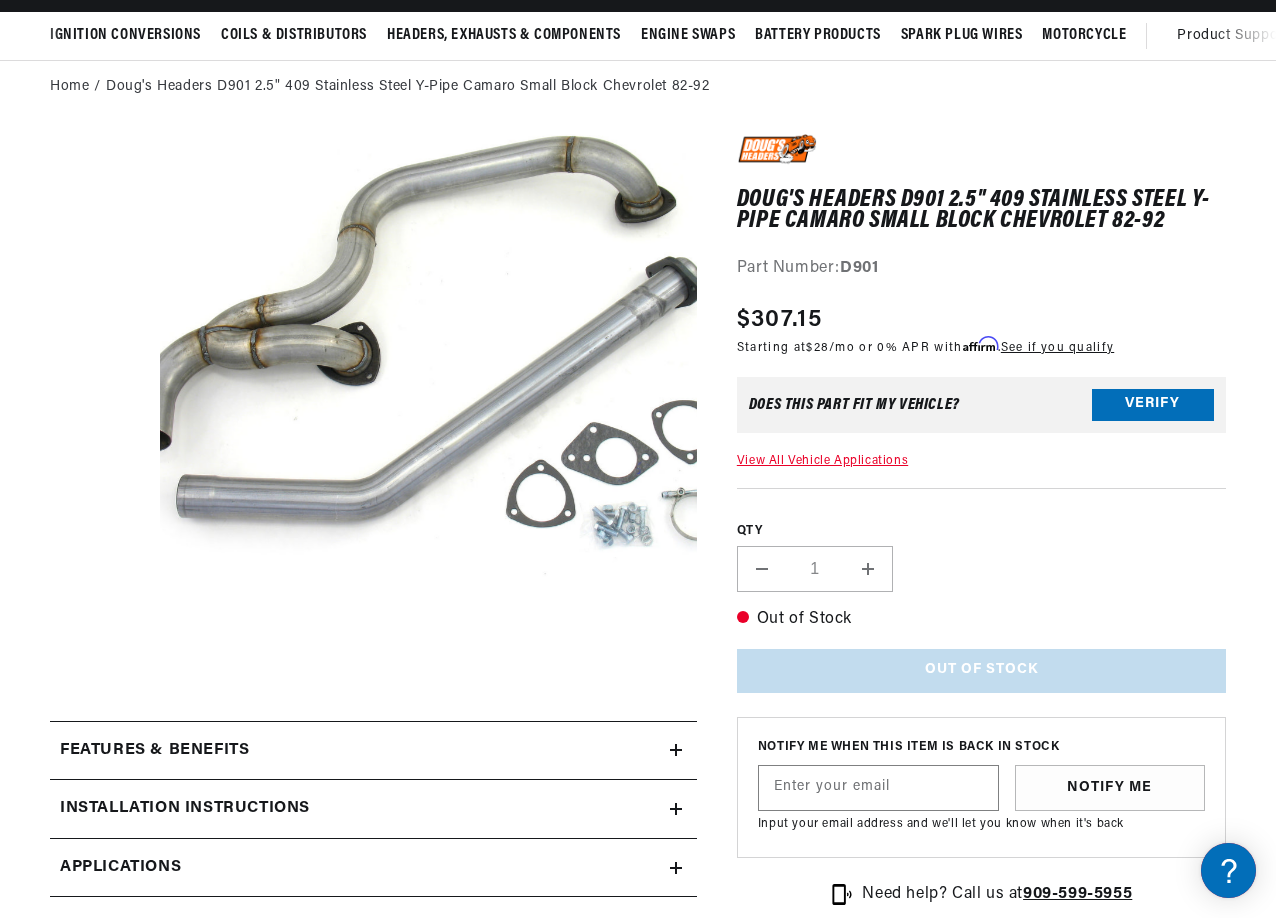 drag, startPoint x: 641, startPoint y: 261, endPoint x: 506, endPoint y: 309, distance: 143.27945 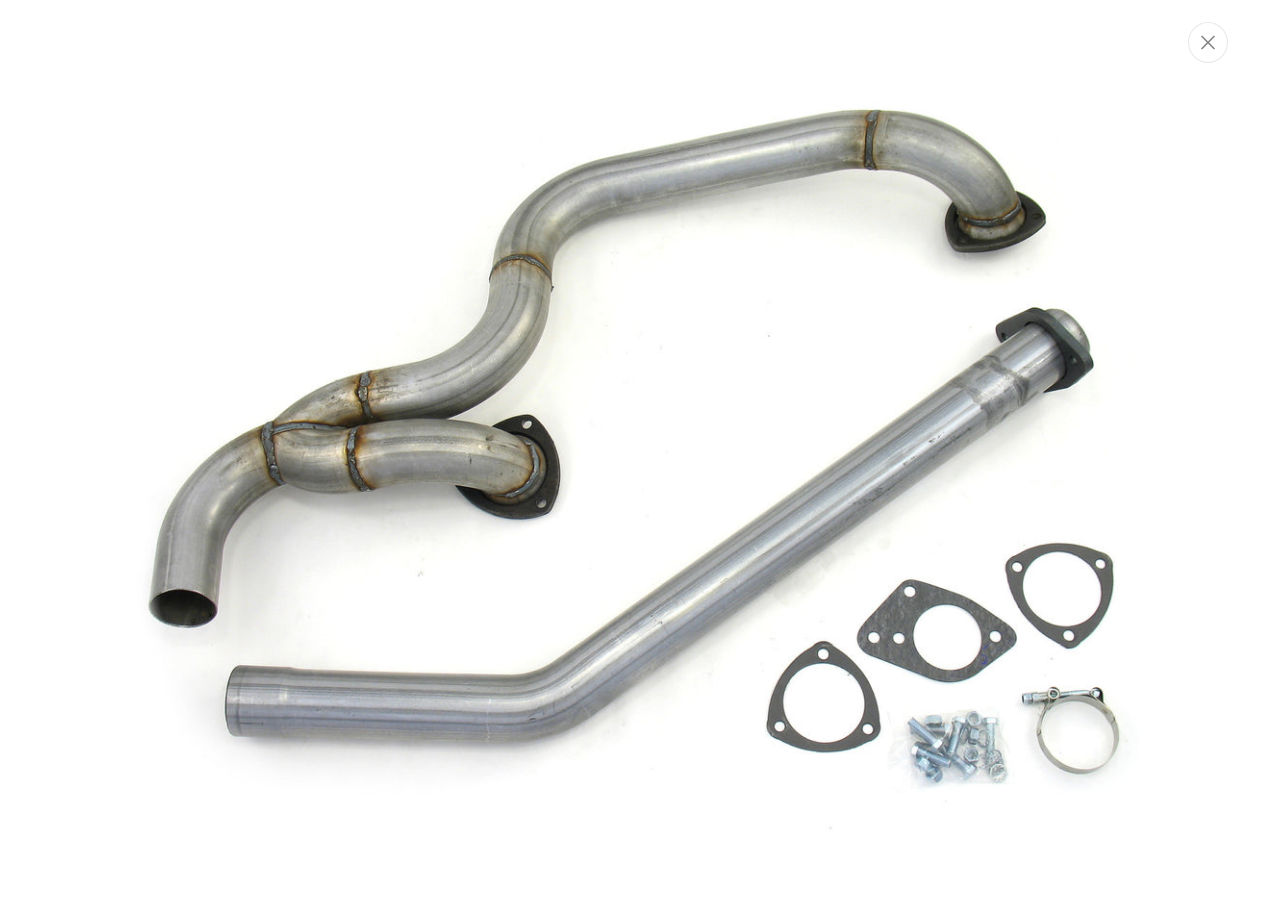 scroll, scrollTop: 0, scrollLeft: 0, axis: both 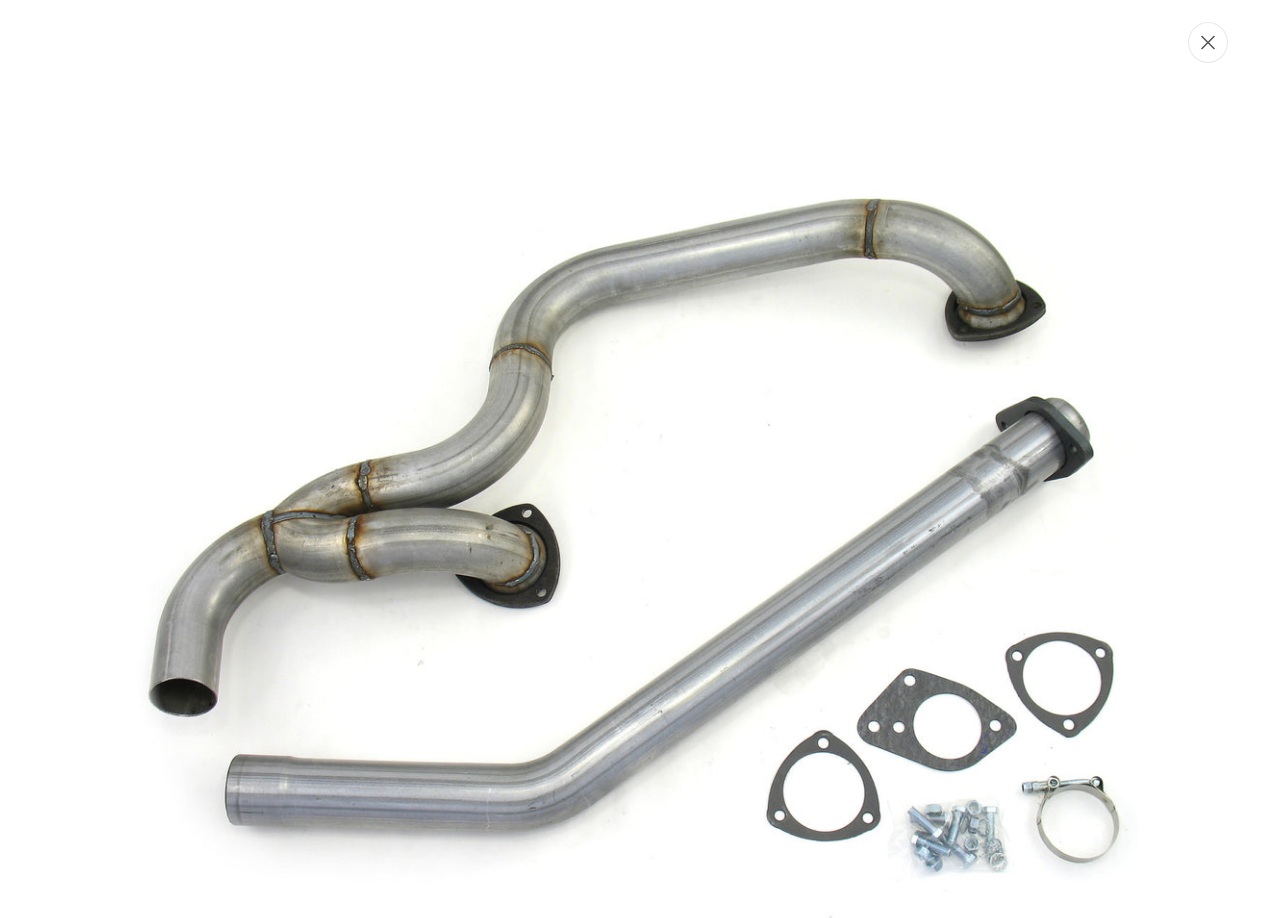 click at bounding box center (1208, 42) 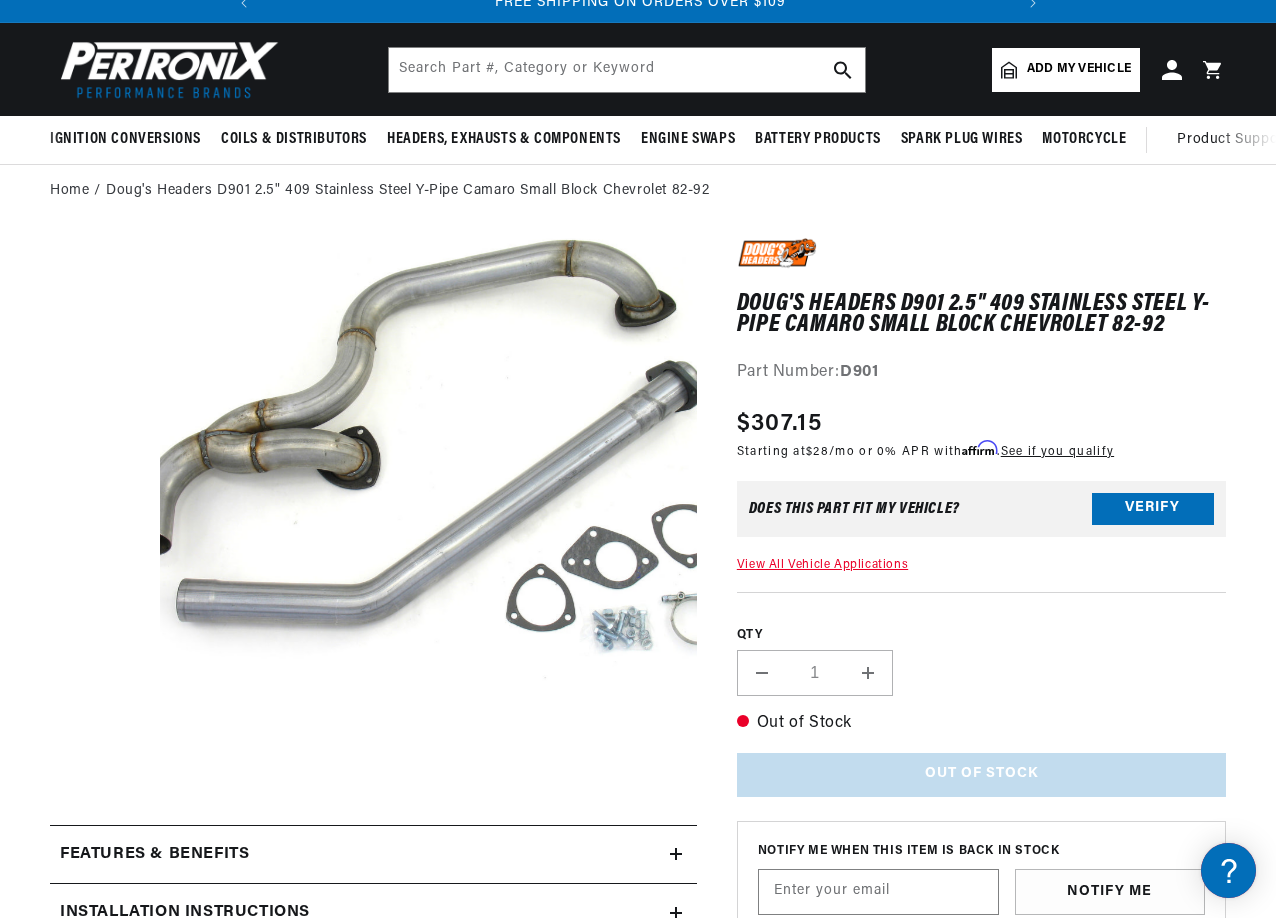 scroll, scrollTop: 0, scrollLeft: 0, axis: both 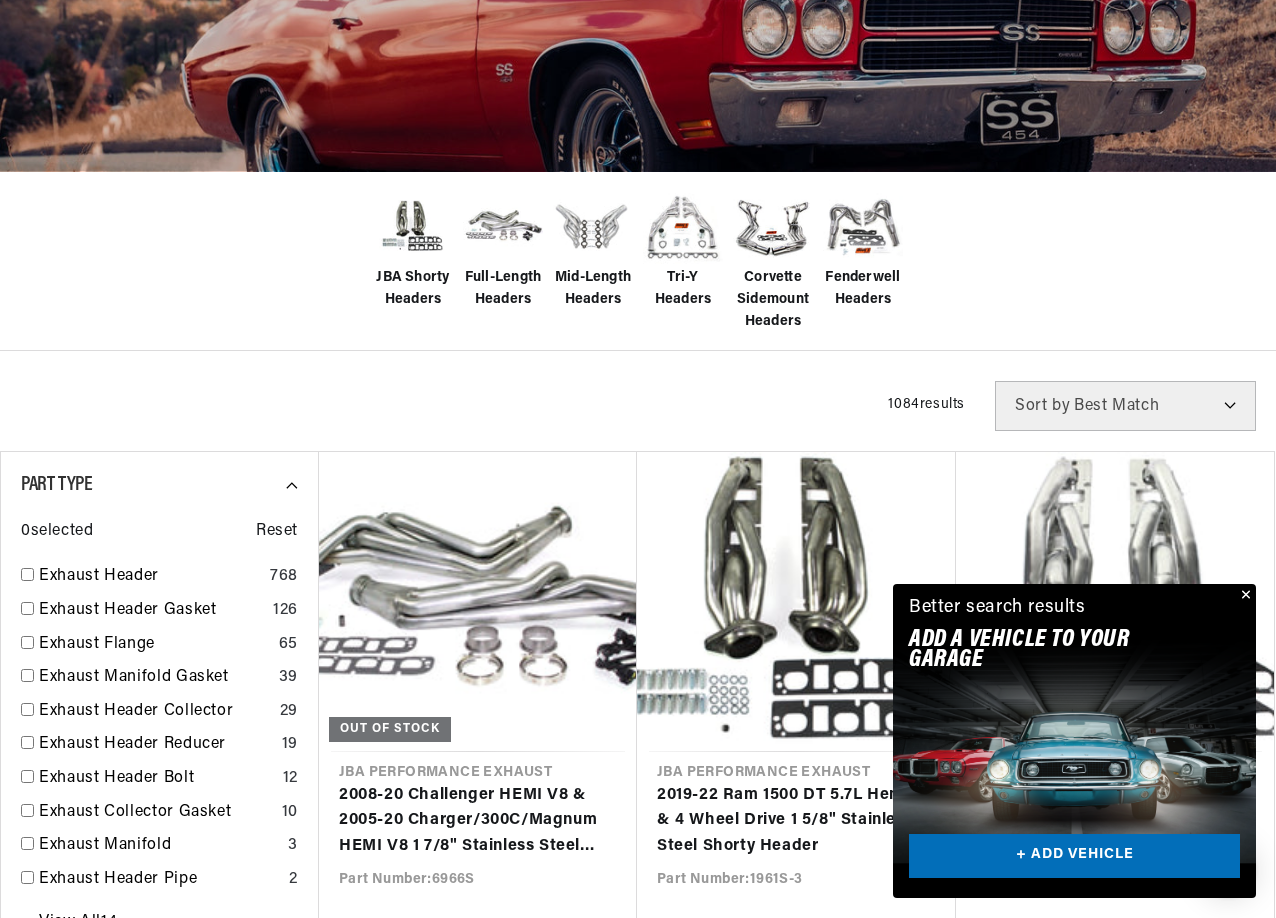 click at bounding box center (1244, 596) 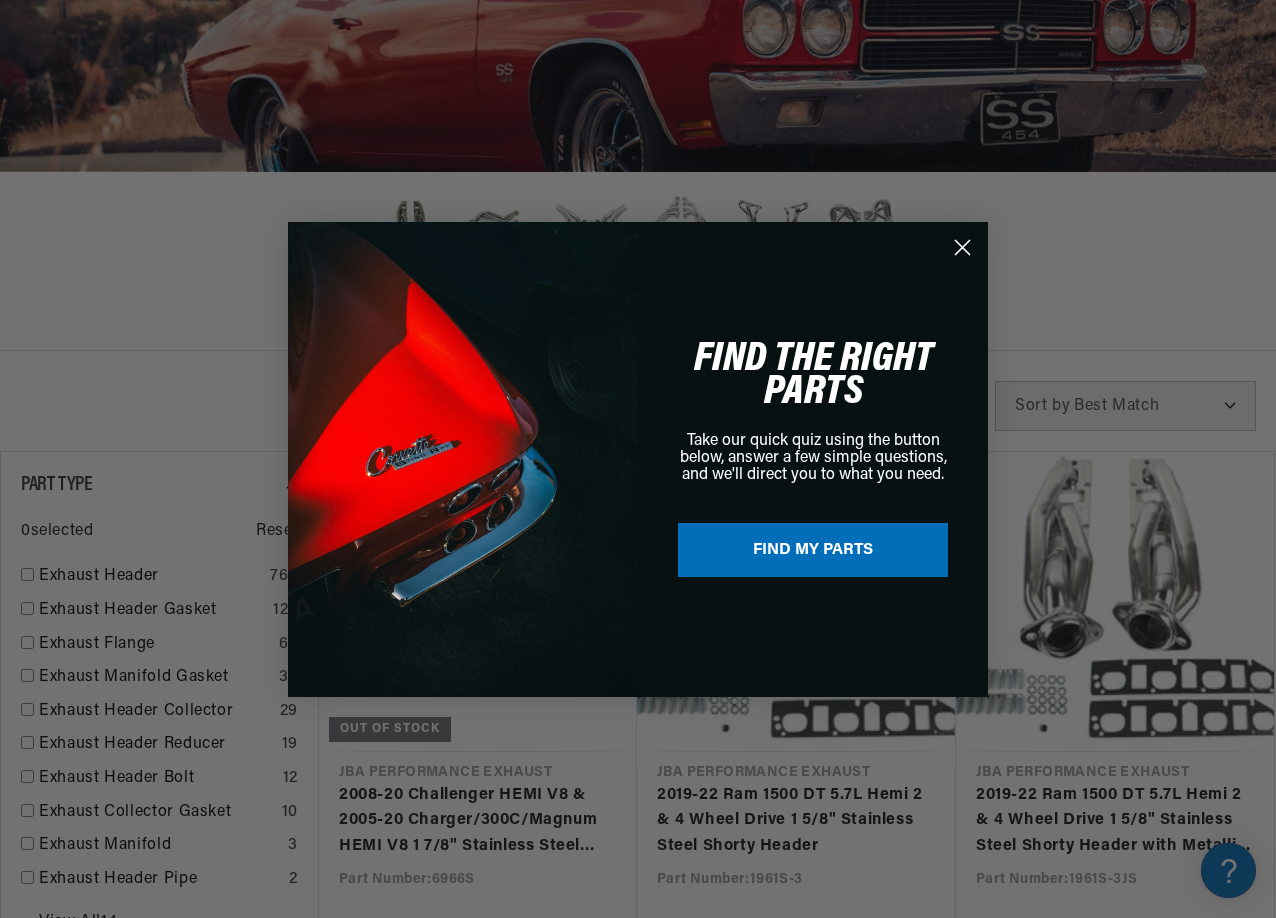 scroll, scrollTop: 0, scrollLeft: 747, axis: horizontal 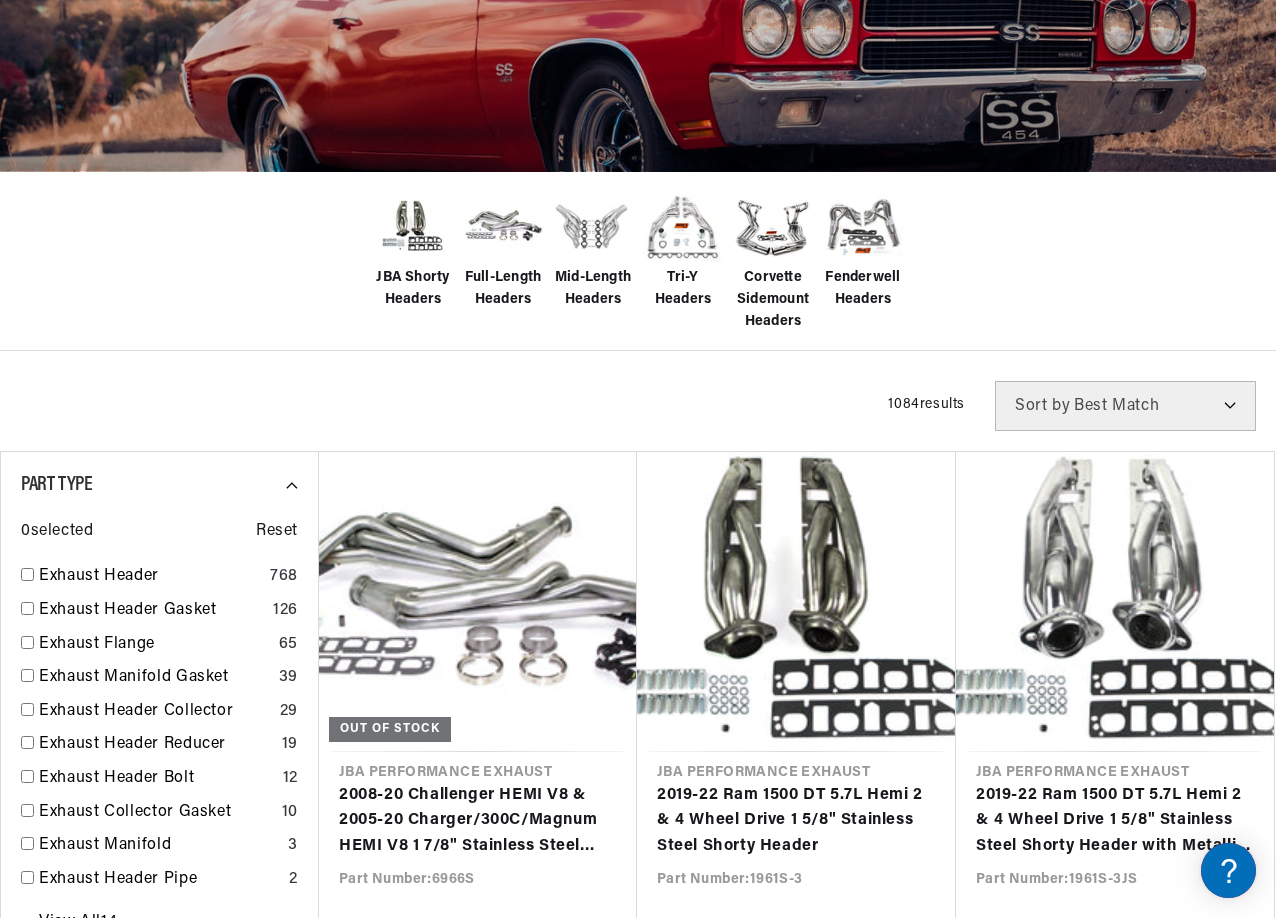 click on "JBA Shorty Headers" at bounding box center [413, 289] 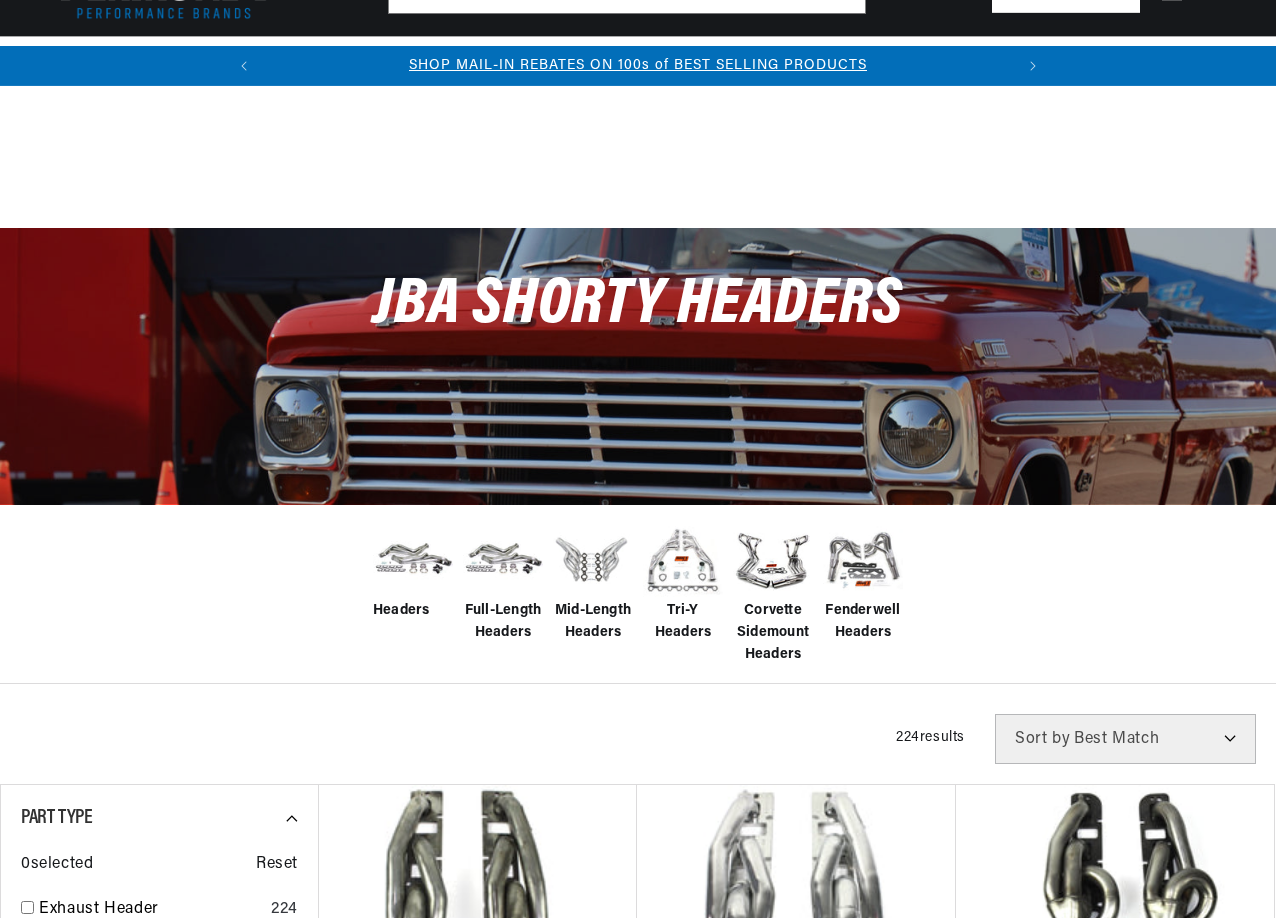 scroll, scrollTop: 500, scrollLeft: 0, axis: vertical 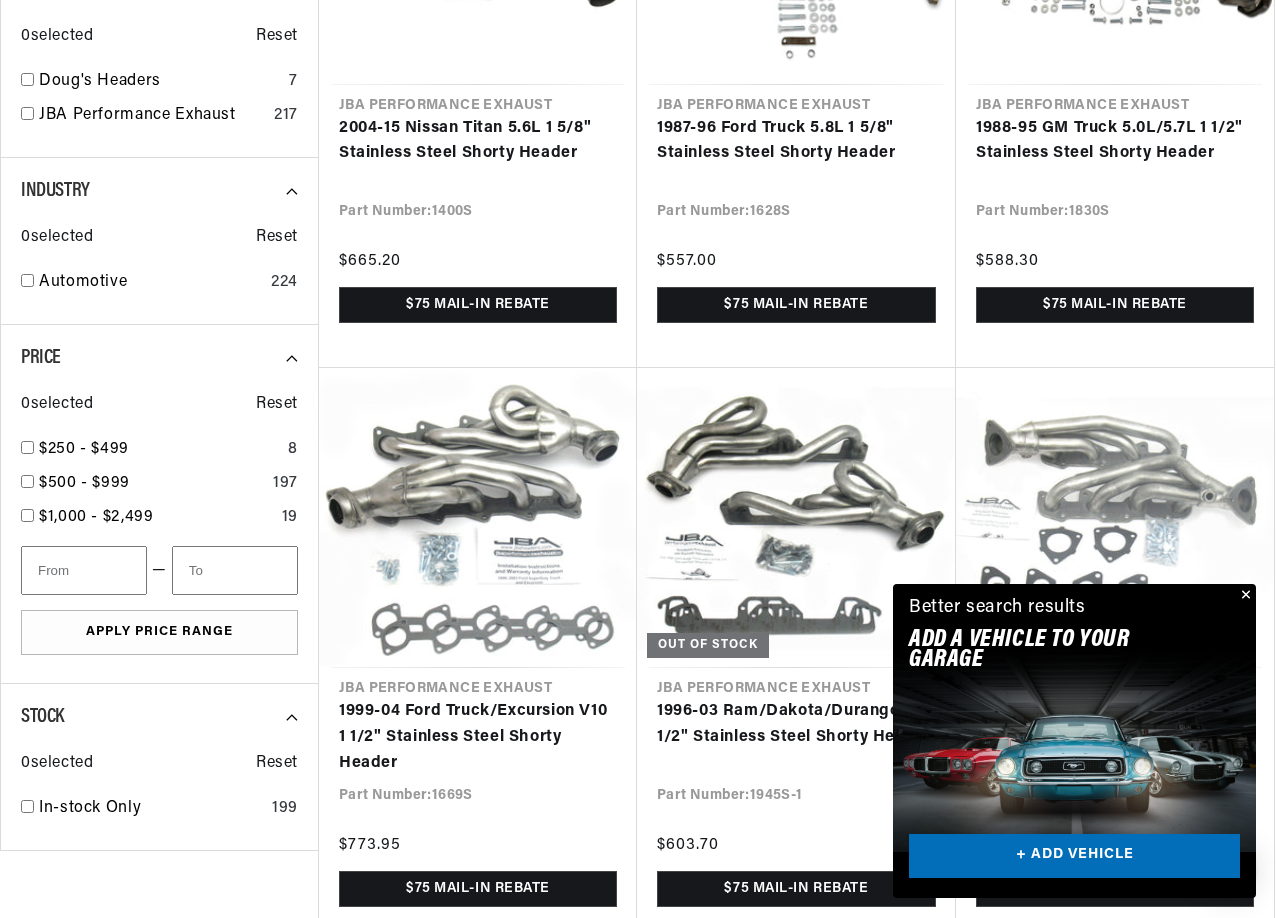 click at bounding box center [1244, 596] 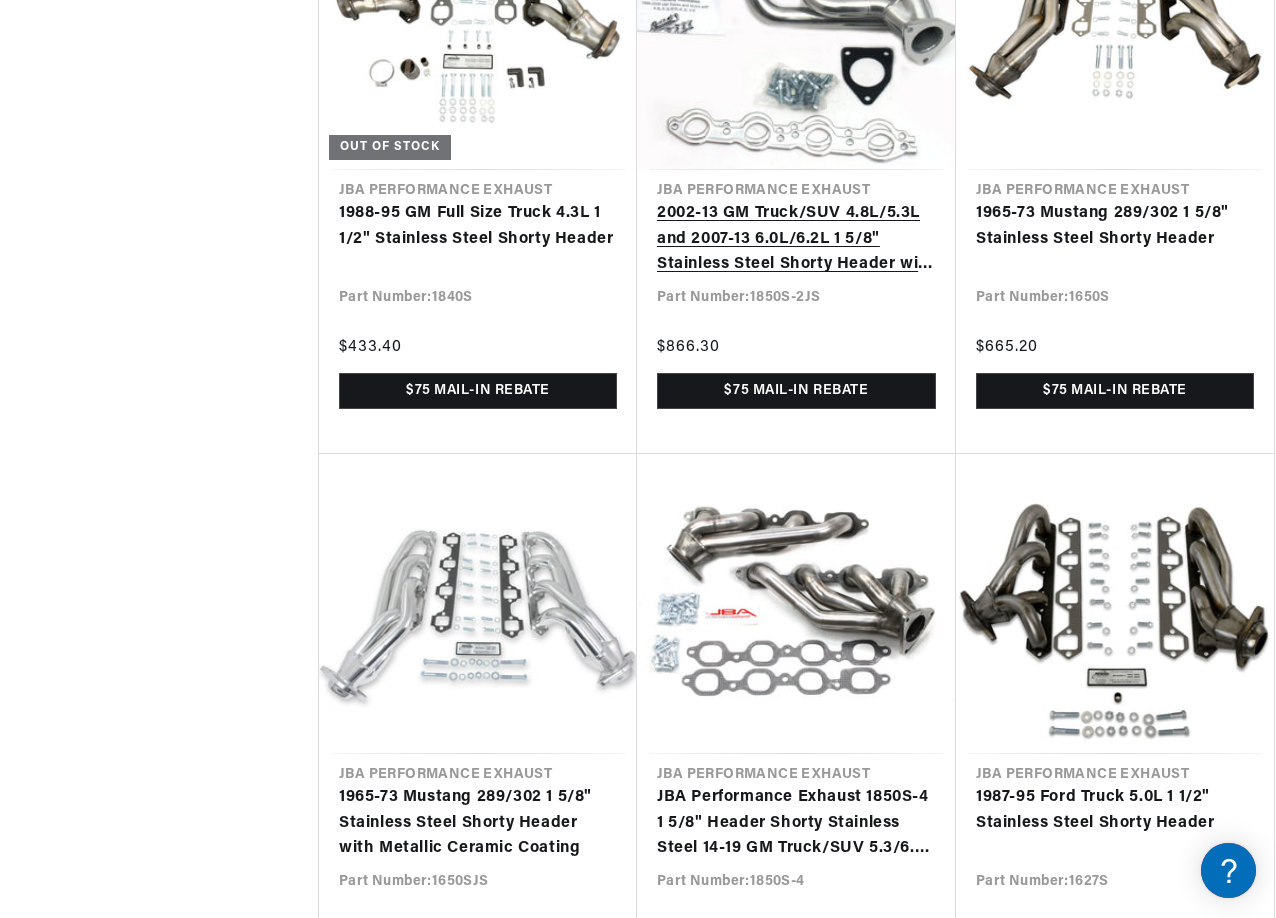 scroll, scrollTop: 3948, scrollLeft: 0, axis: vertical 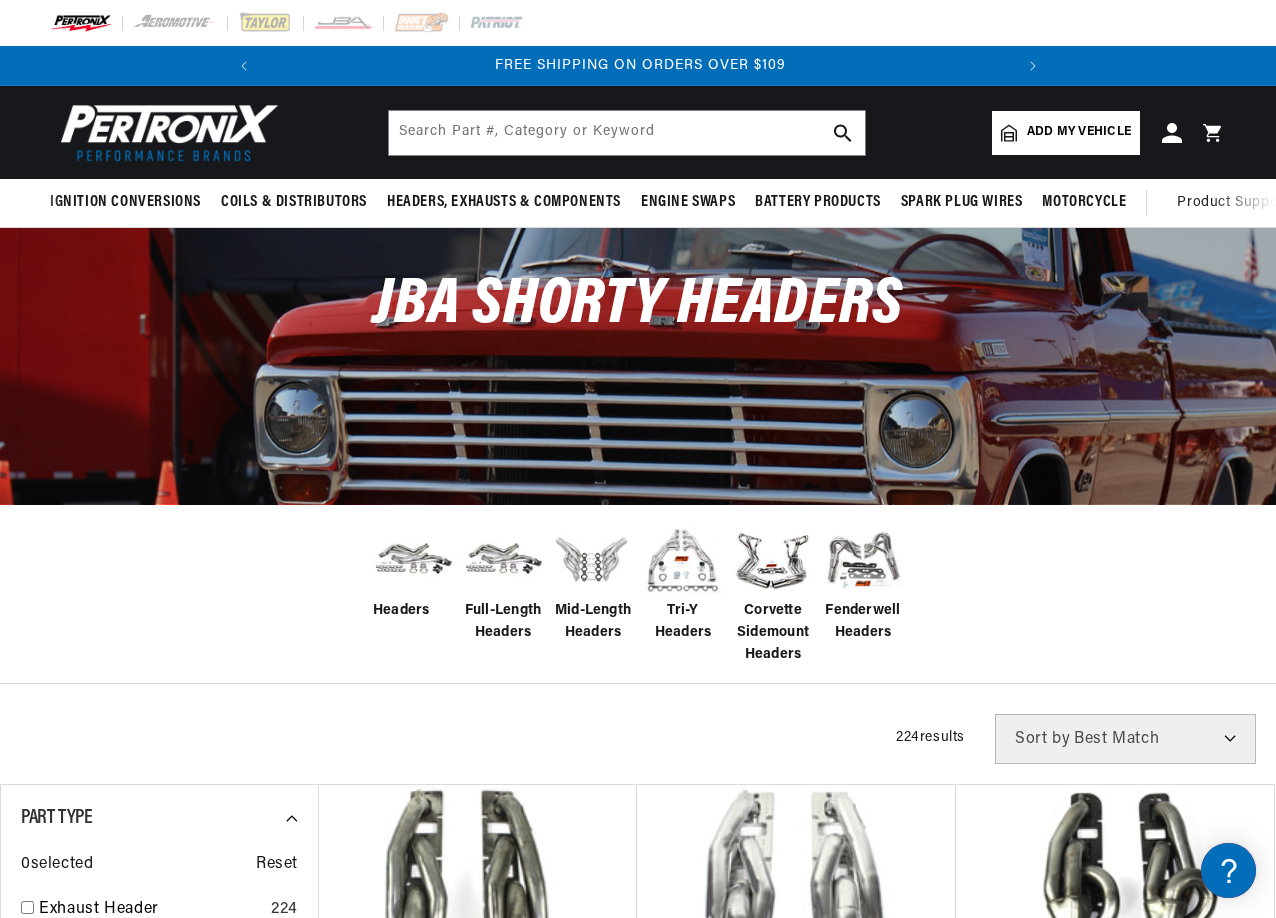 click on "Add my vehicle" at bounding box center [1066, 133] 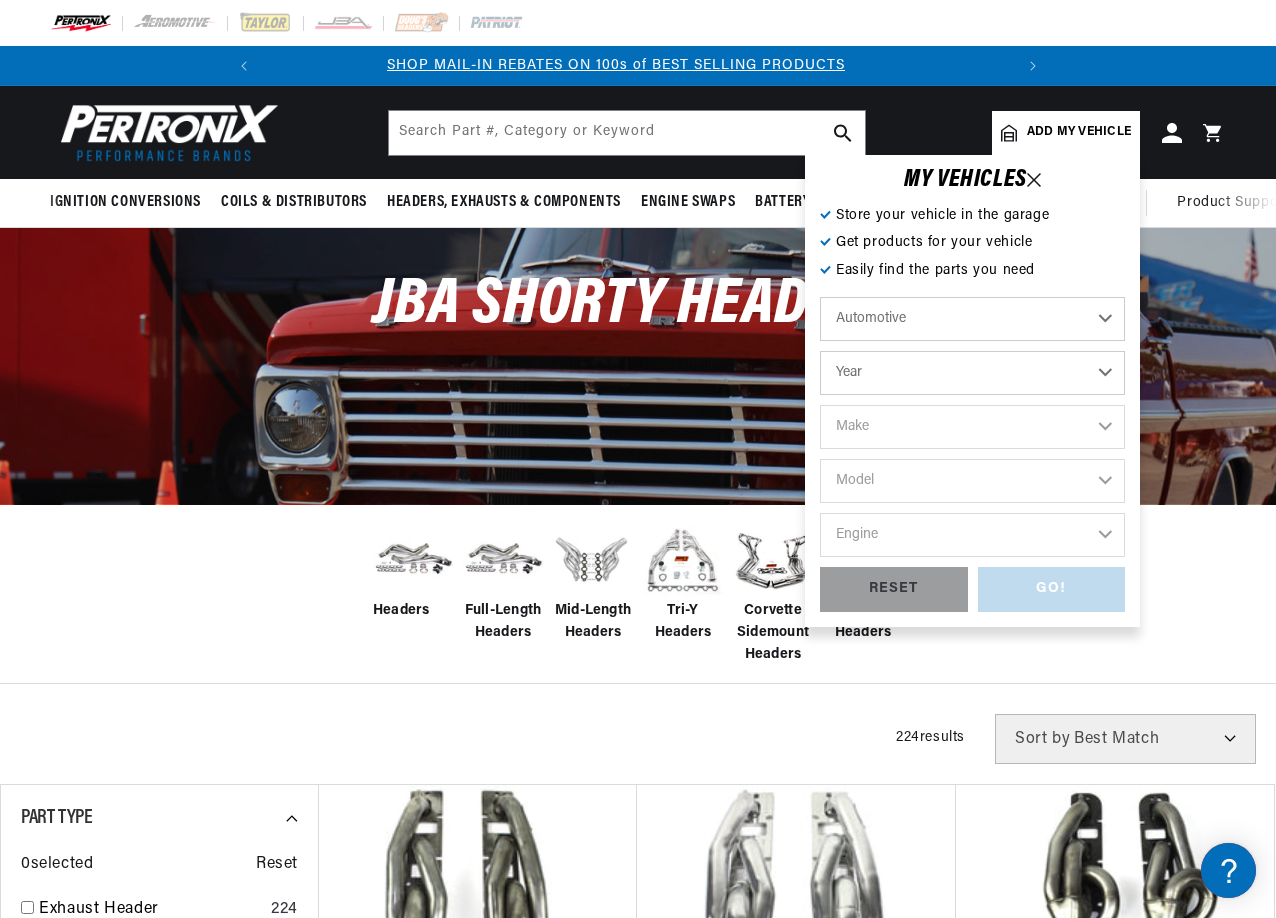 scroll, scrollTop: 0, scrollLeft: 0, axis: both 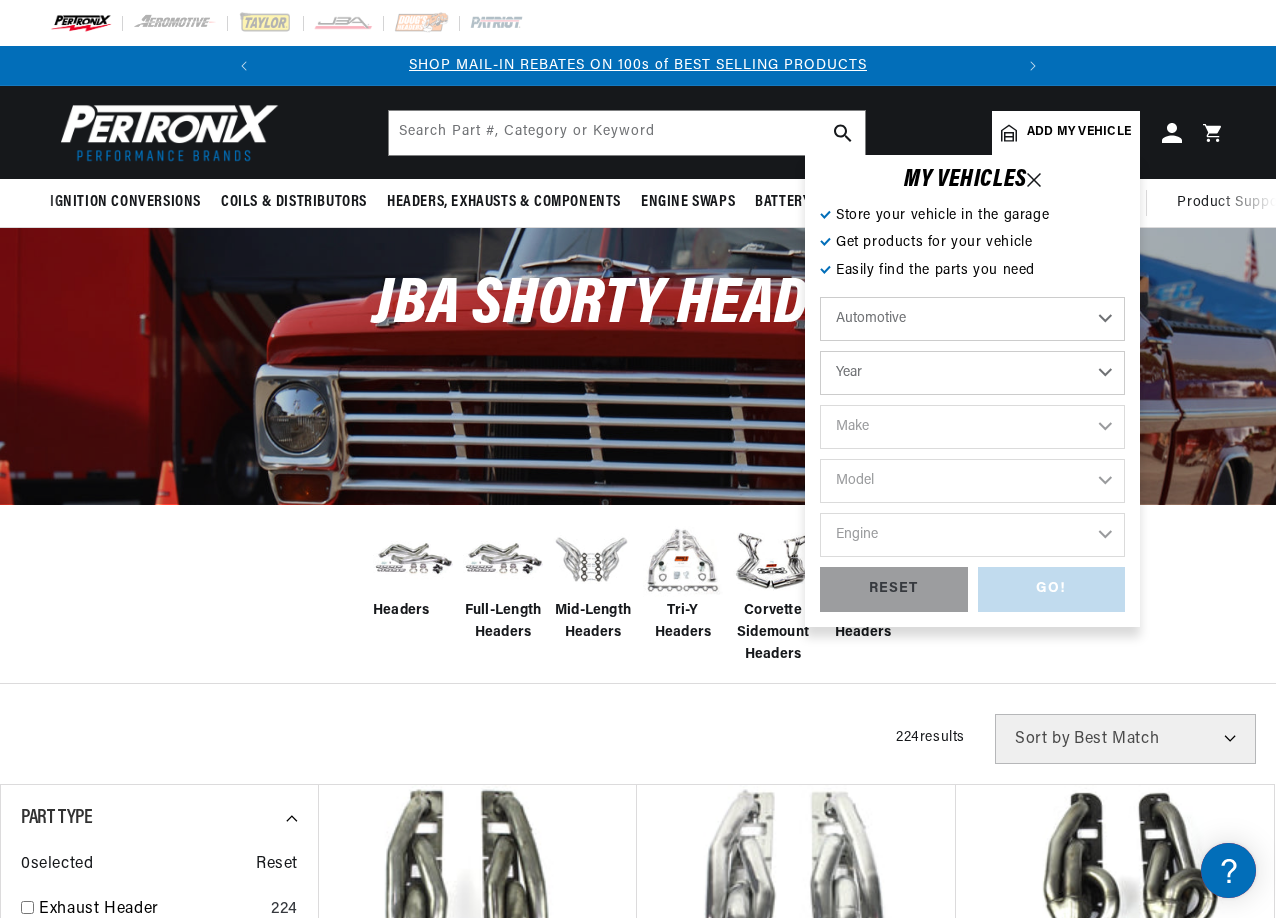 click on "Year
2022
2021
2020
2019
2018
2017
2016
2015
2014
2013
2012
2011
2010
2009
2008
2007
2006
2005
2004
2003
2002
2001
2000
1999
1998
1997
1996
1995
1994
1993
1992
1991
1990
1989
1988
1987
1986 1985" at bounding box center (972, 373) 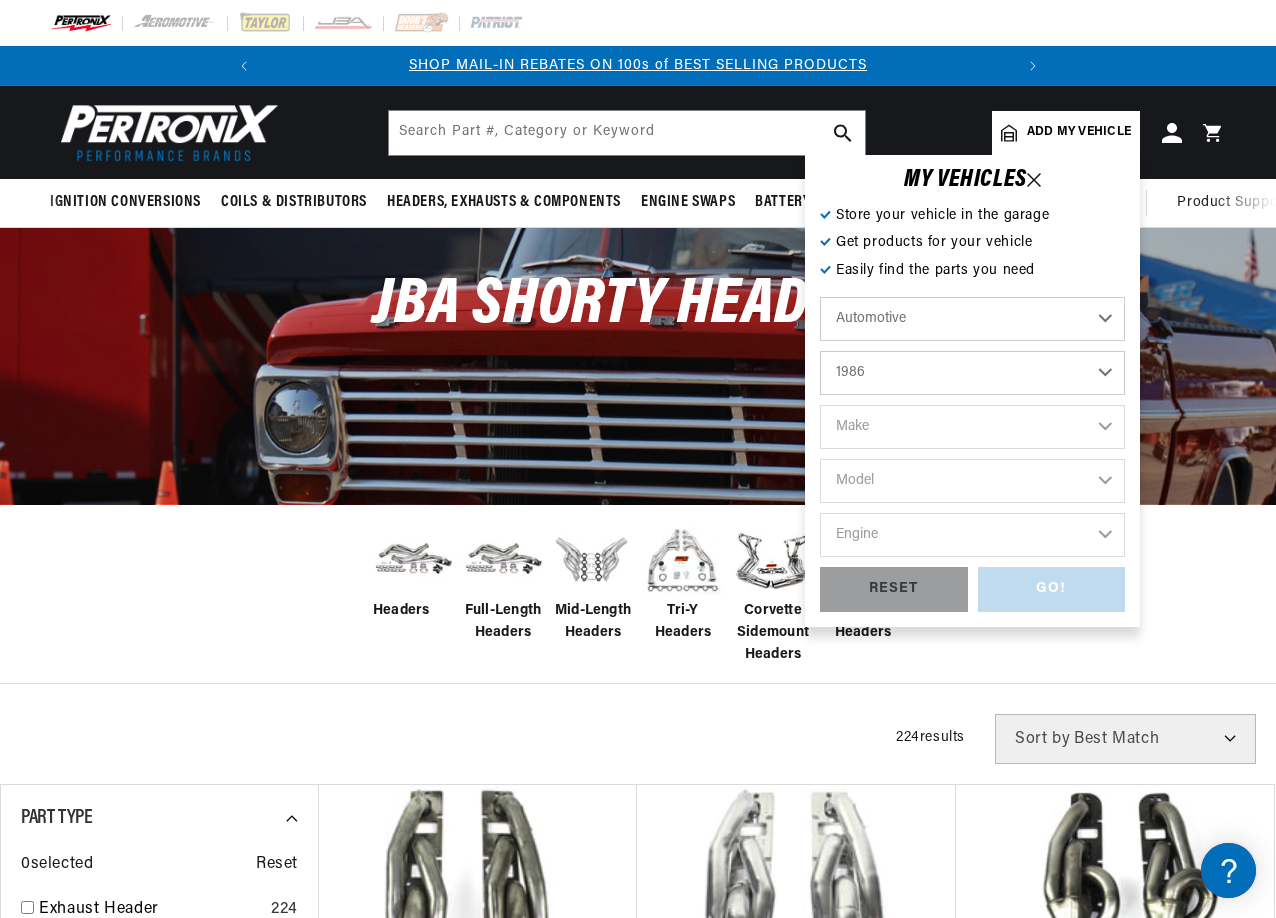 click on "Year
2022
2021
2020
2019
2018
2017
2016
2015
2014
2013
2012
2011
2010
2009
2008
2007
2006
2005
2004
2003
2002
2001
2000
1999
1998
1997
1996
1995
1994
1993
1992
1991
1990
1989
1988
1987
1986 1985" at bounding box center (972, 373) 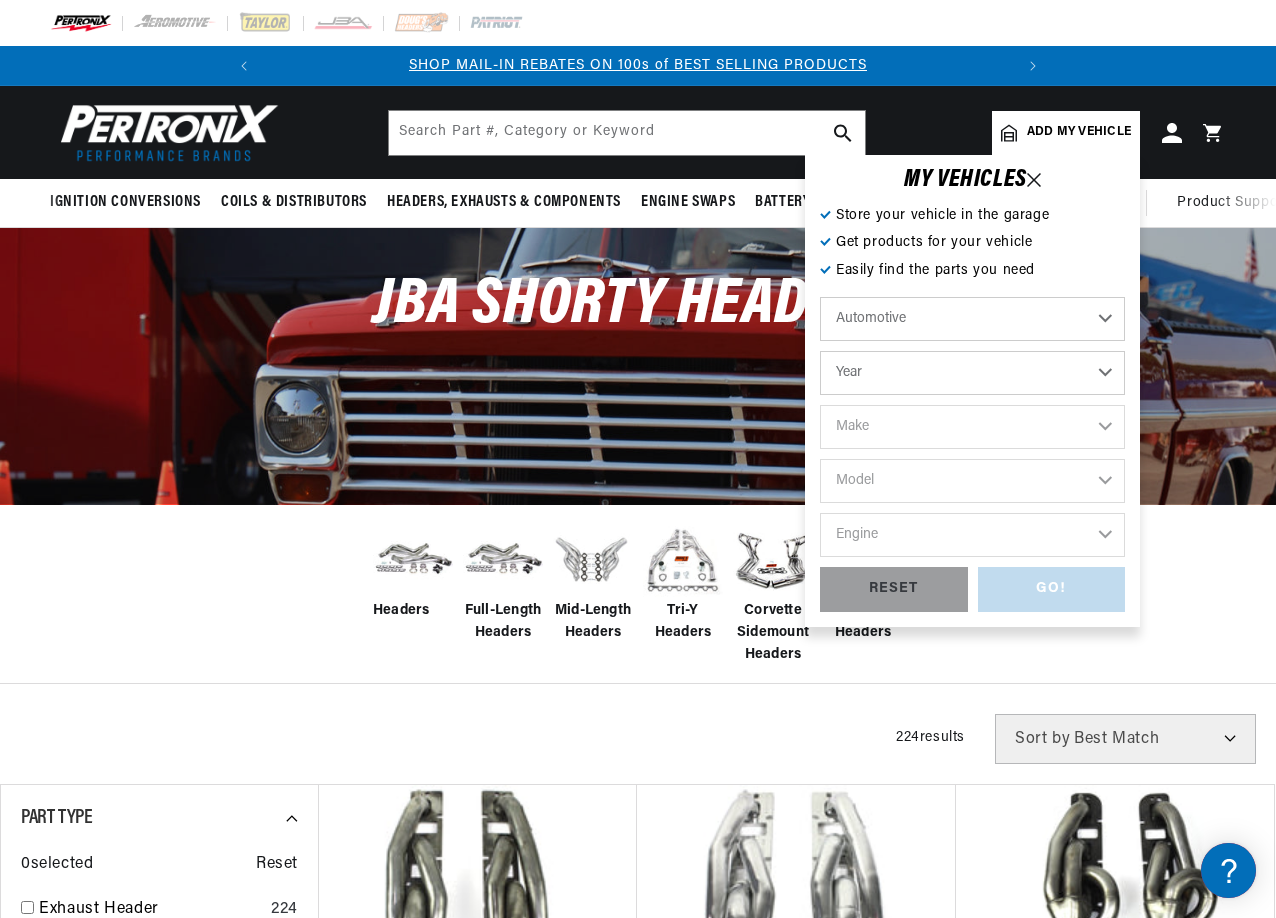 select on "1986" 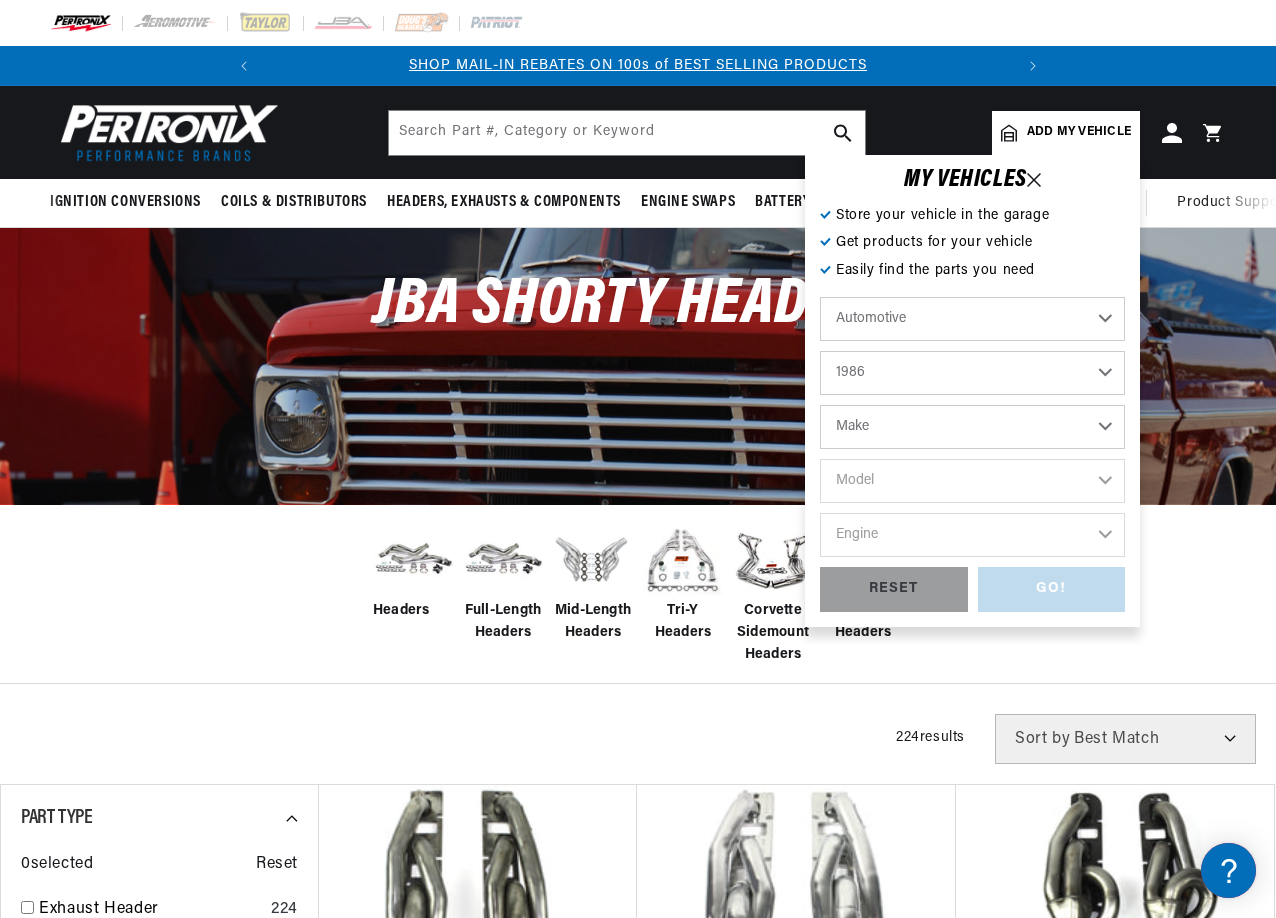 click on "Make
American Motors
Bentley
Buick
Cadillac
Chevrolet
Chrysler
Dodge
Excalibur
Ford
GMC
Hyundai
Jeep
Lamborghini
Lincoln
Mercury
Mitsubishi
Oldsmobile
Plymouth
Pontiac
Rolls-Royce
Toyota" at bounding box center (972, 427) 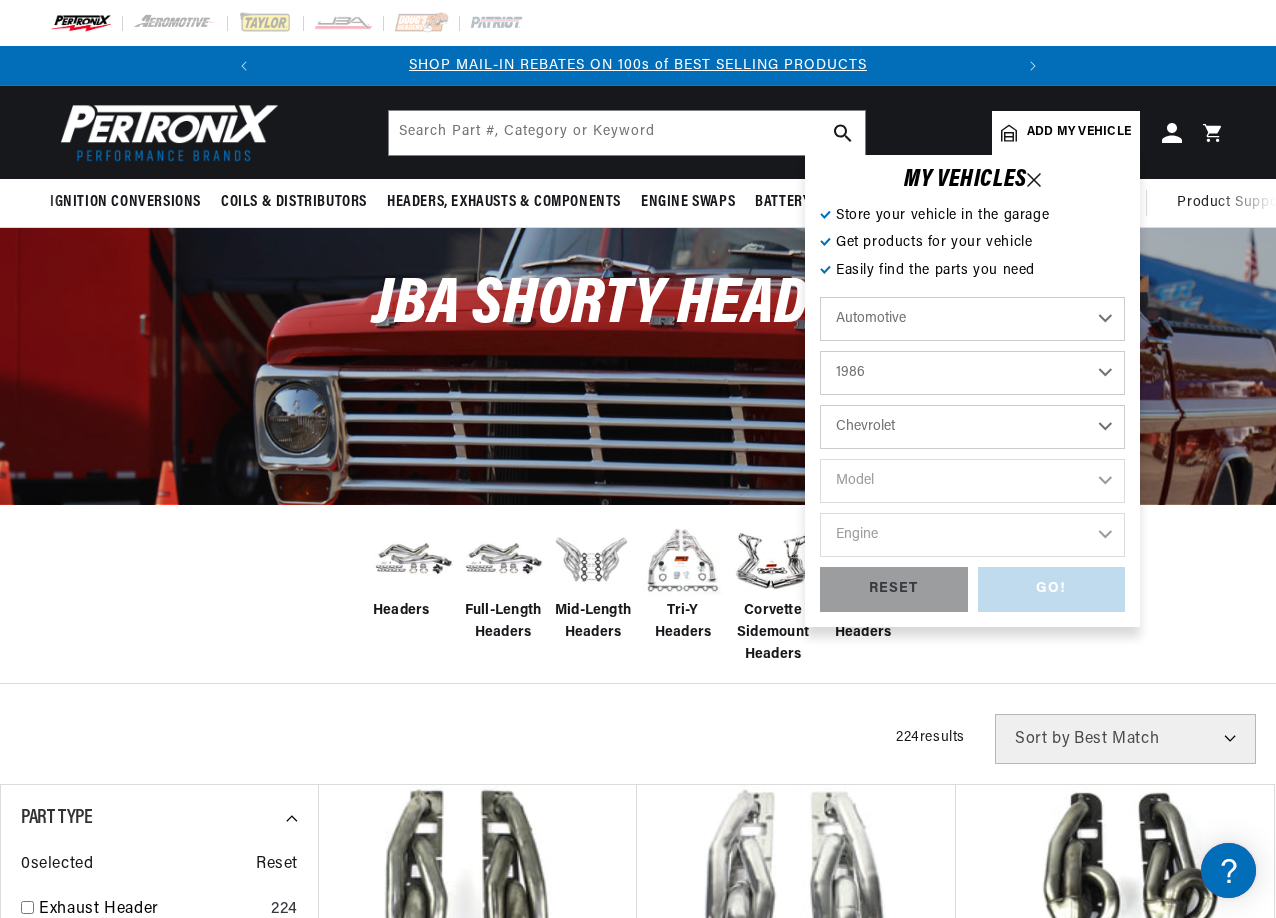 click on "Make
American Motors
Bentley
Buick
Cadillac
Chevrolet
Chrysler
Dodge
Excalibur
Ford
GMC
Hyundai
Jeep
Lamborghini
Lincoln
Mercury
Mitsubishi
Oldsmobile
Plymouth
Pontiac
Rolls-Royce
Toyota" at bounding box center [972, 427] 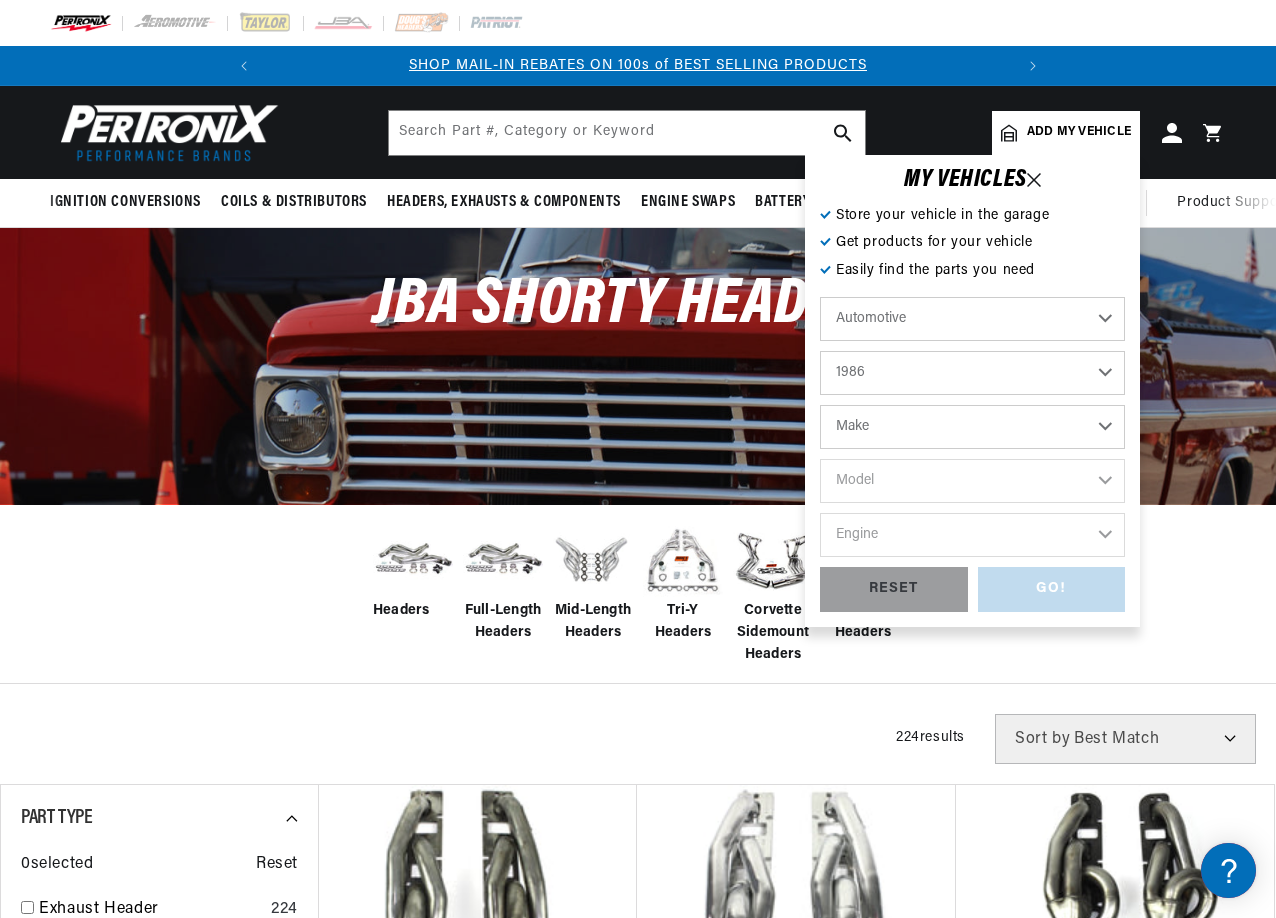 select on "Chevrolet" 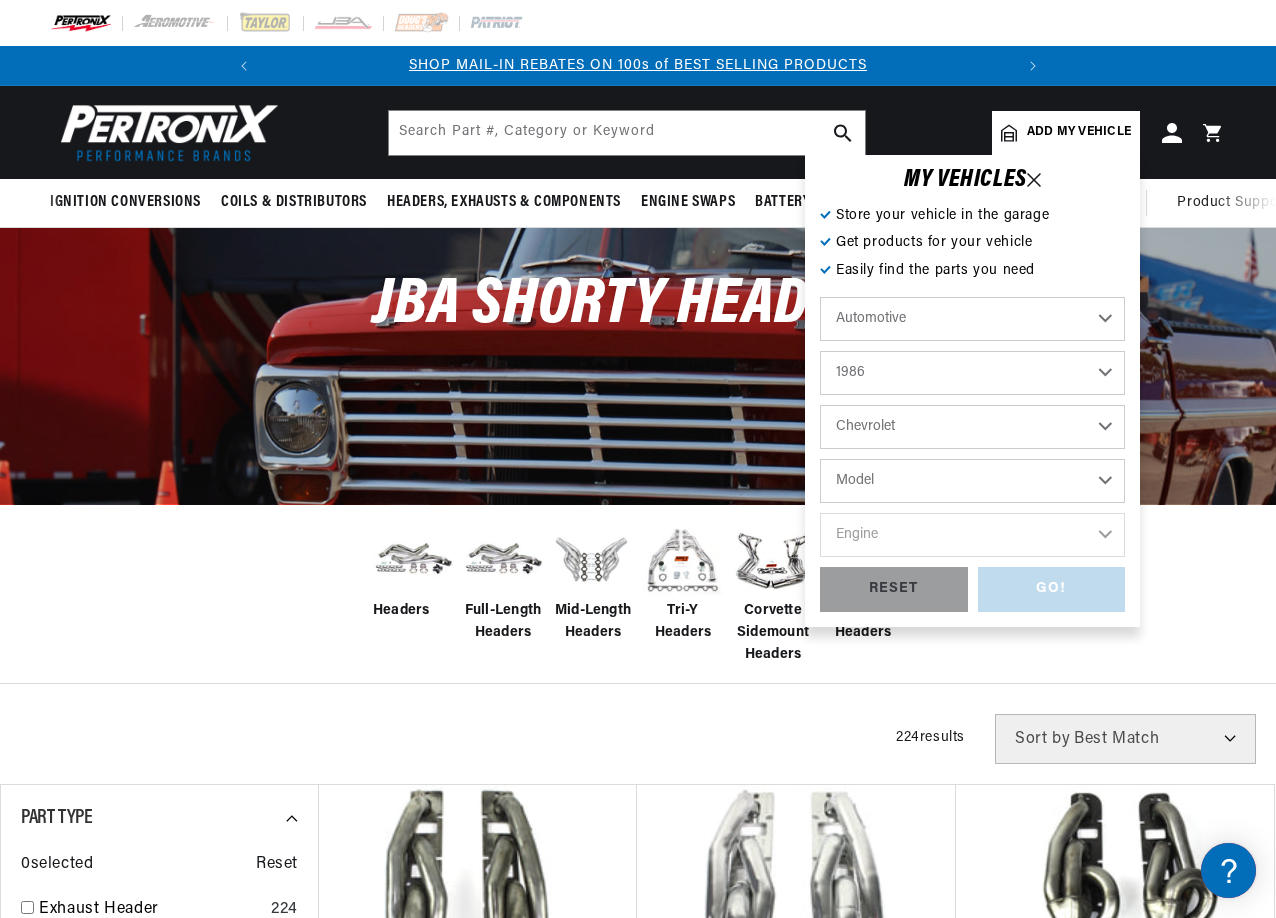 click on "Model
Astro
B60
C10
C10 Suburban
C20
C20 Suburban
C30
C35
C60
C70
Camaro
Caprice
Cavalier
Celebrity
Corvette
El Camino
G10
G20
G30
K5 Blazer
K10
K10 Suburban
K20
K20 Suburban
K30
Monte Carlo
P20
P30
S10
S10 Blazer" at bounding box center (972, 481) 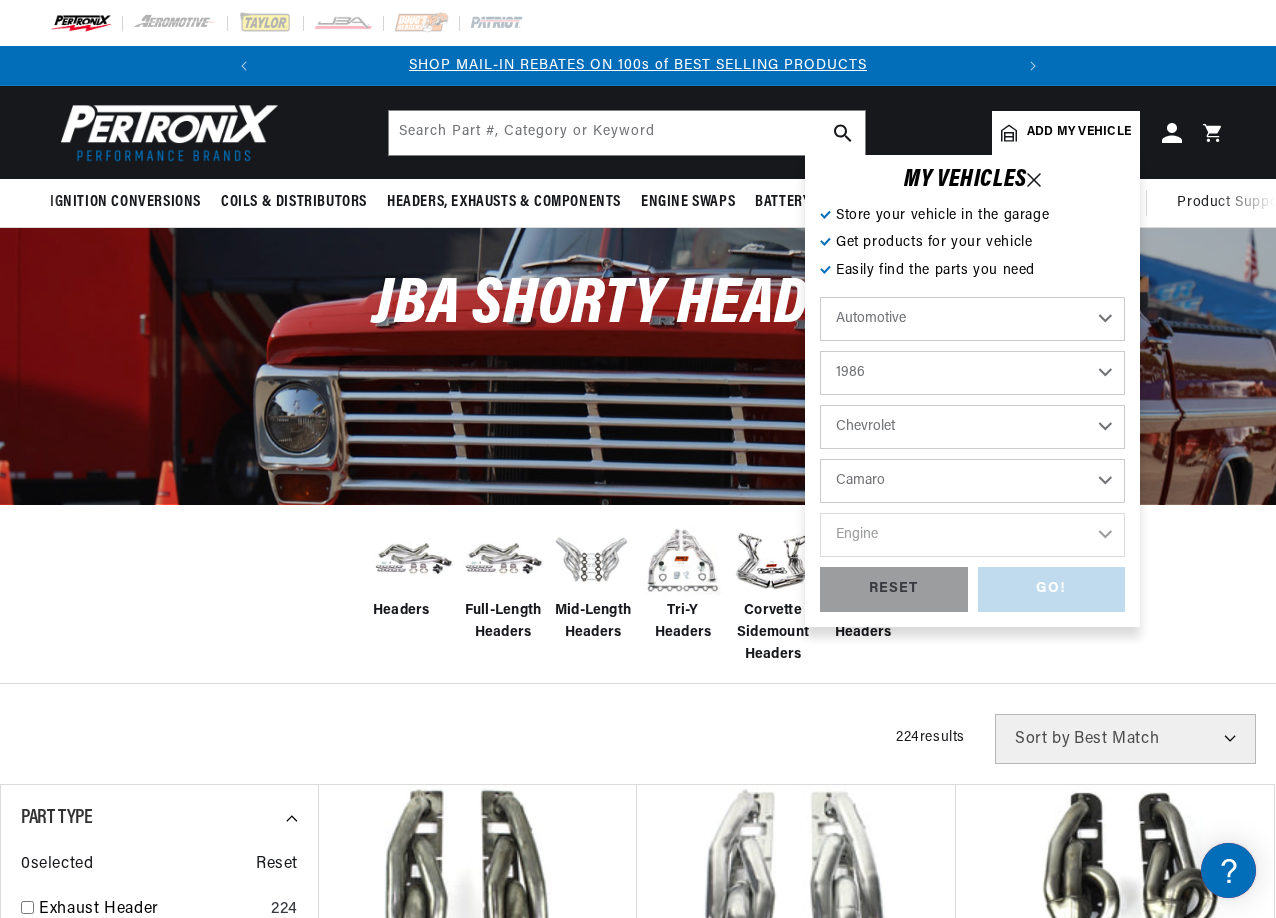 click on "Model
Astro
B60
C10
C10 Suburban
C20
C20 Suburban
C30
C35
C60
C70
Camaro
Caprice
Cavalier
Celebrity
Corvette
El Camino
G10
G20
G30
K5 Blazer
K10
K10 Suburban
K20
K20 Suburban
K30
Monte Carlo
P20
P30
S10
S10 Blazer" at bounding box center (972, 481) 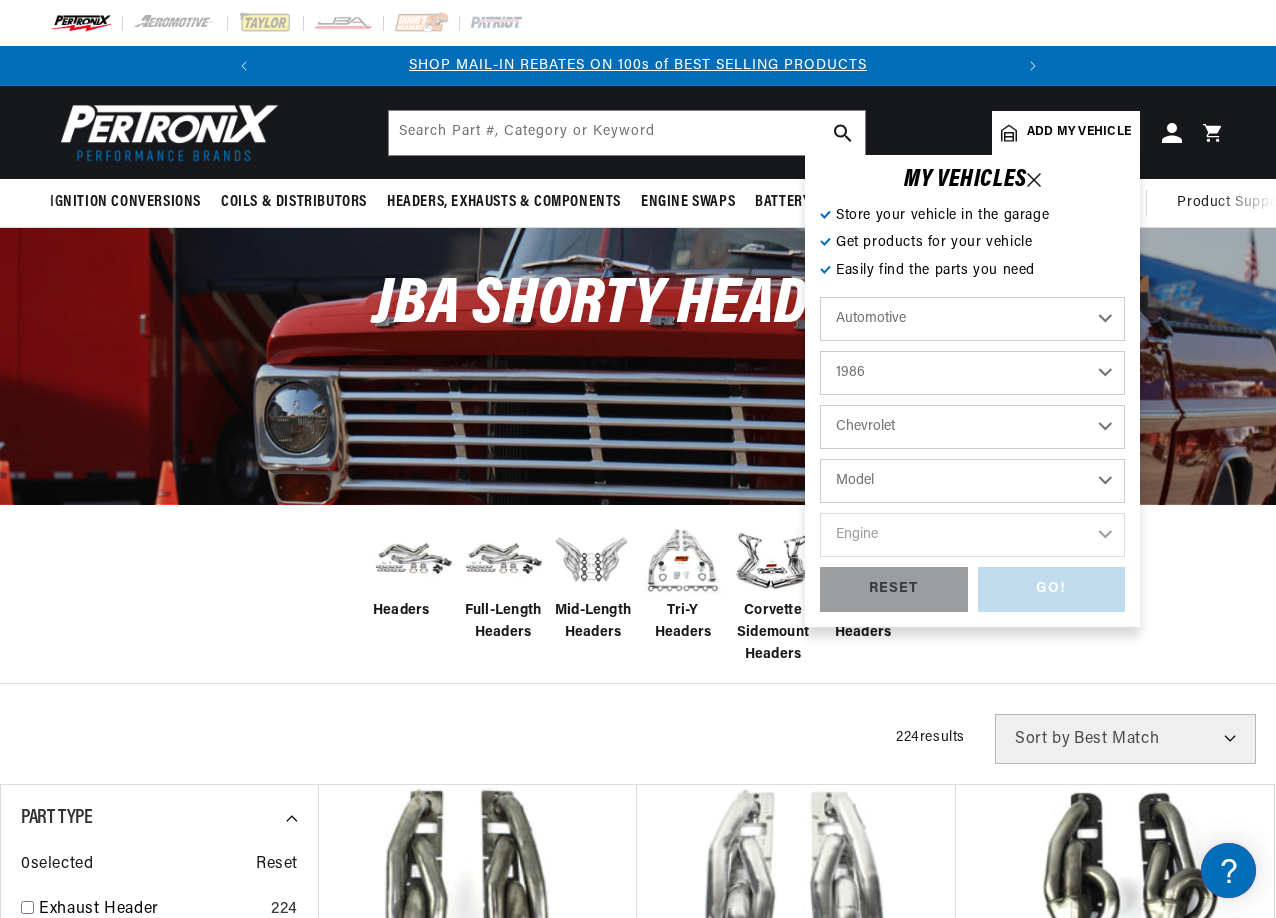select on "Camaro" 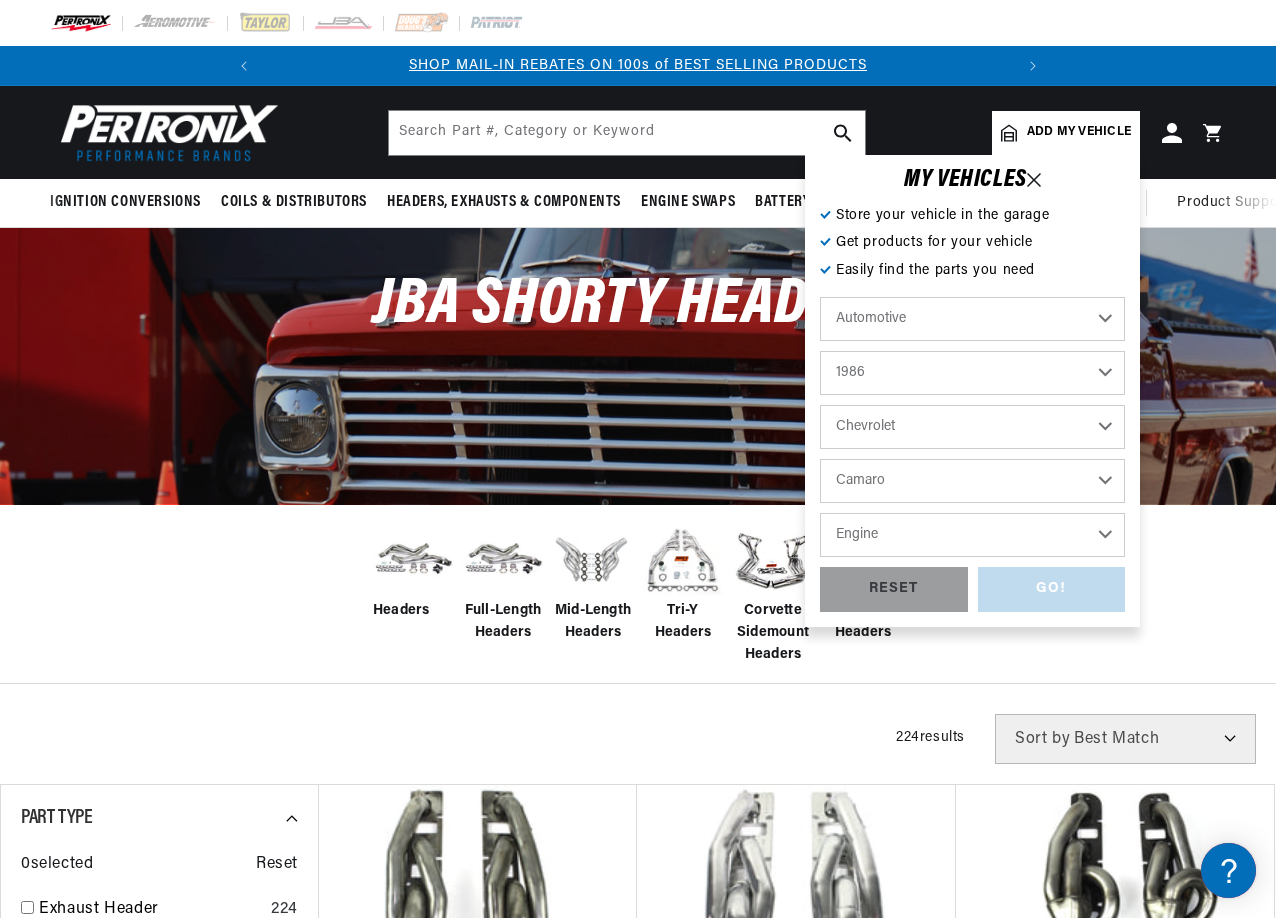 click on "Engine
2.8L
5.0L
5.7L" at bounding box center (972, 535) 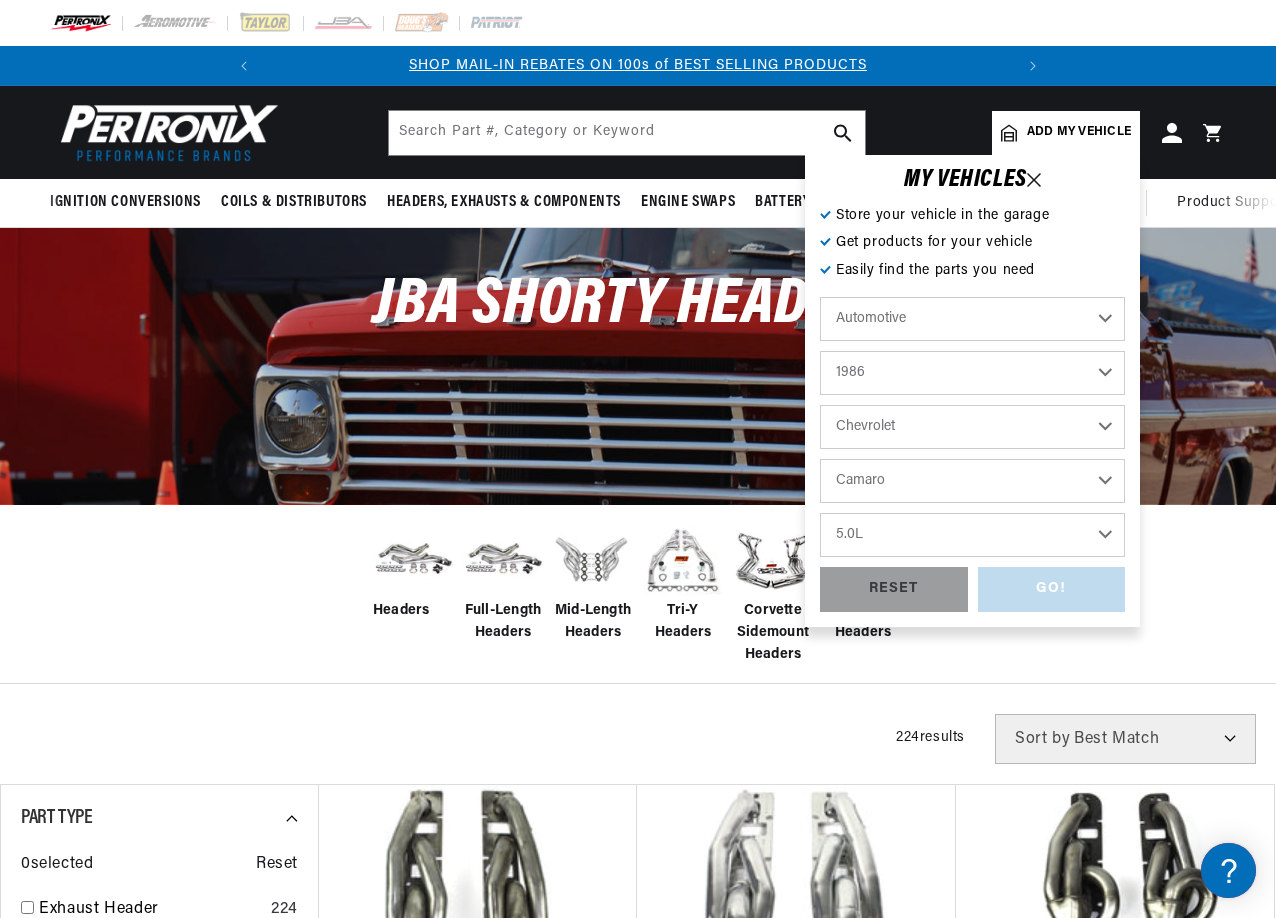 click on "Engine
2.8L
5.0L
5.7L" at bounding box center (972, 535) 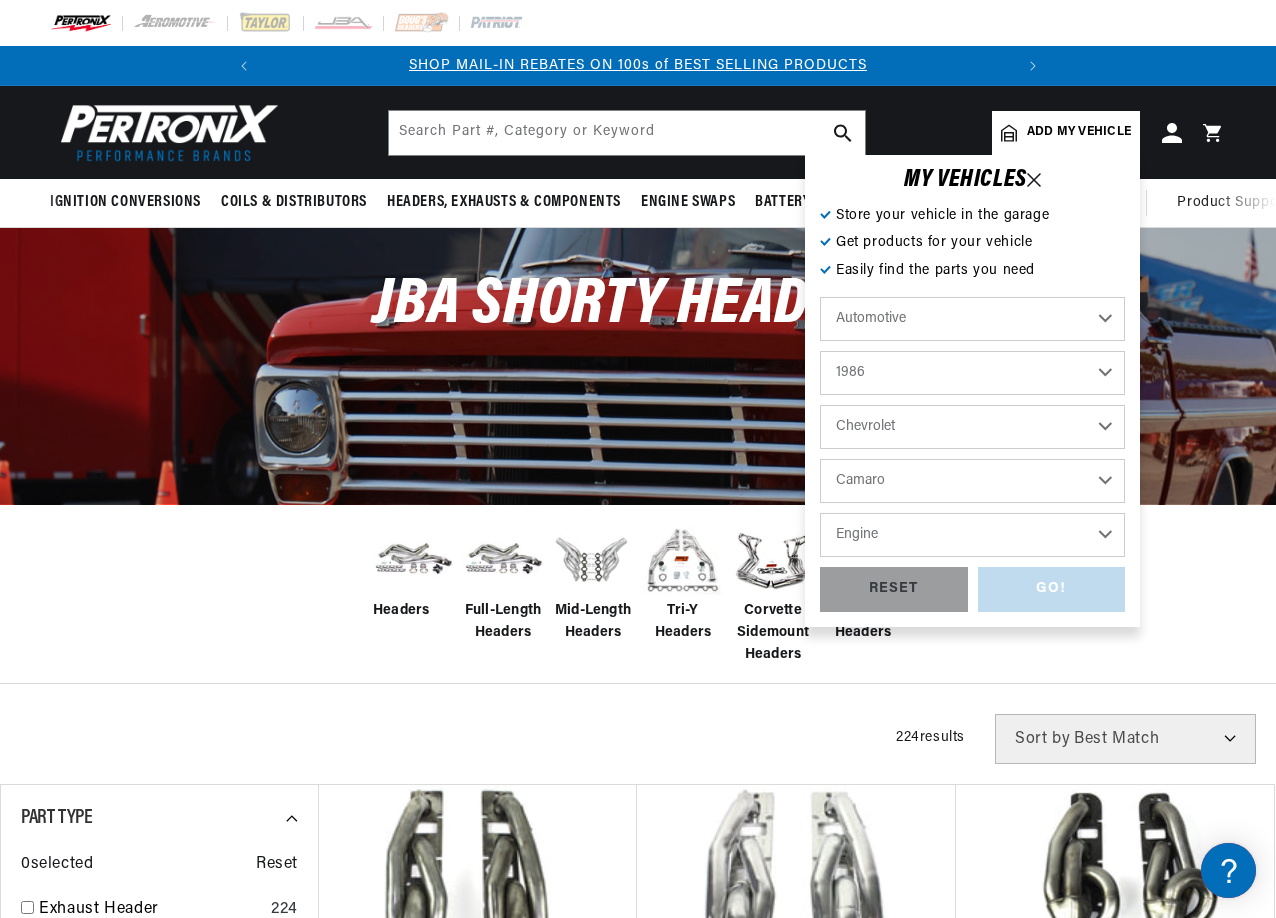select on "5.0L" 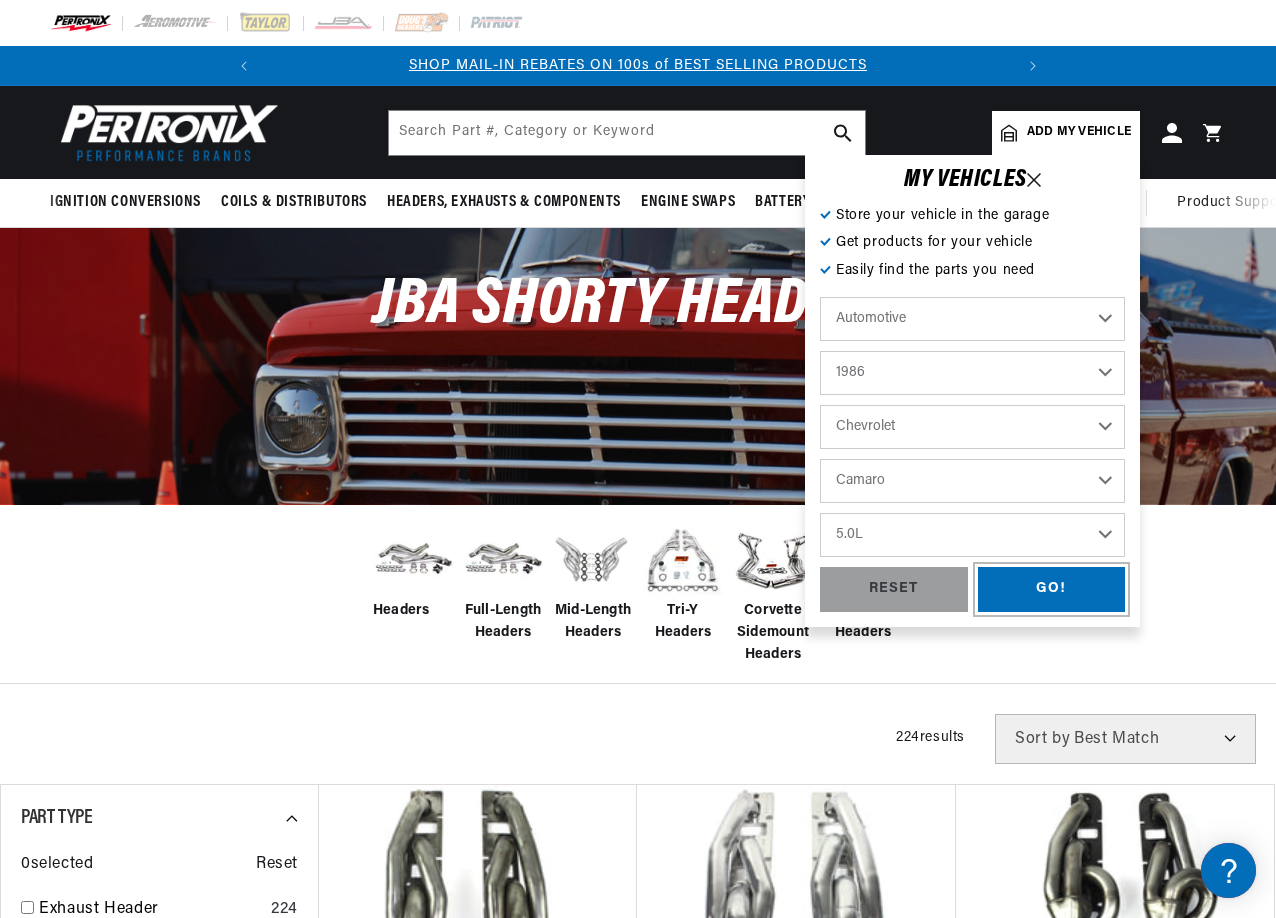 click on "GO!" at bounding box center (1052, 589) 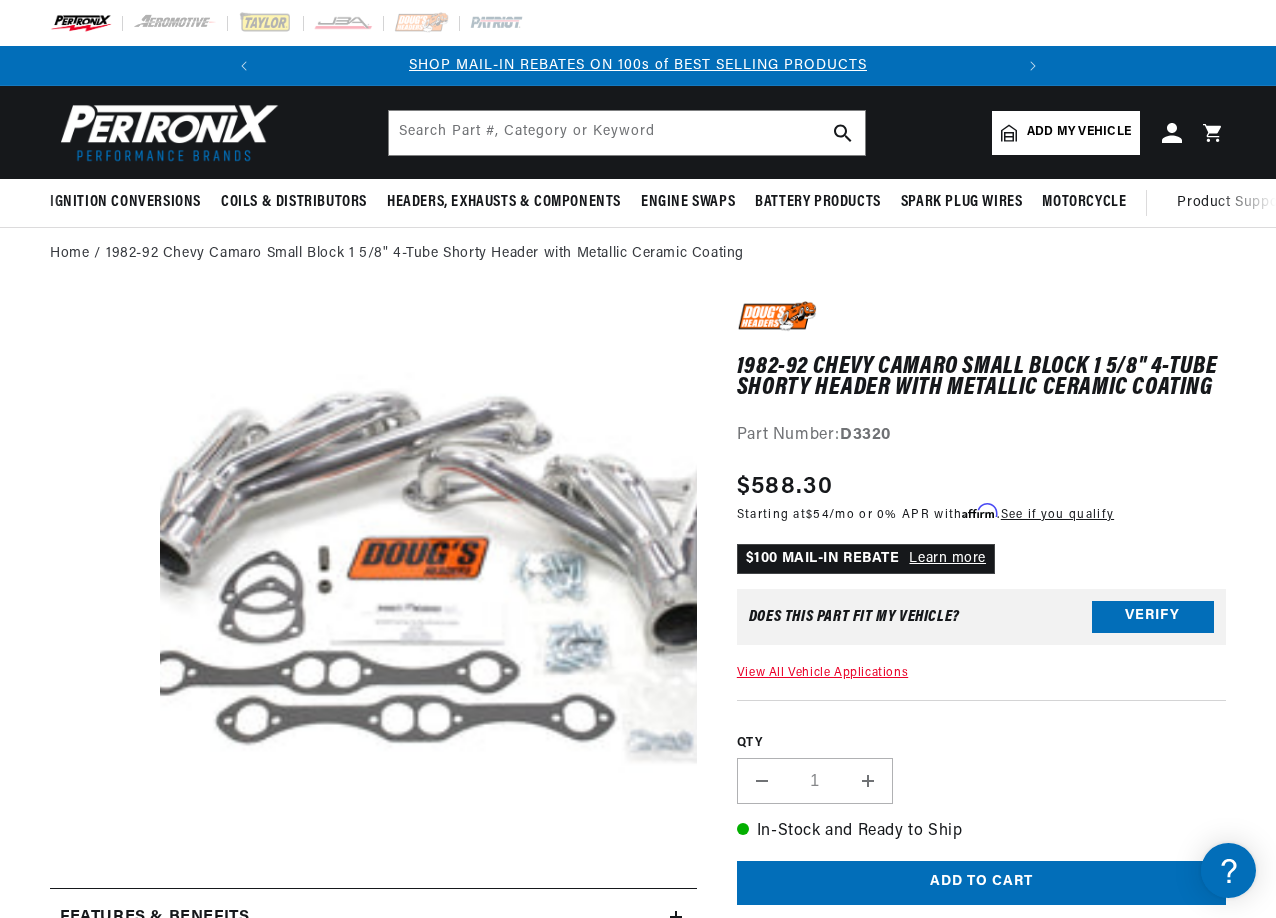 scroll, scrollTop: 0, scrollLeft: 0, axis: both 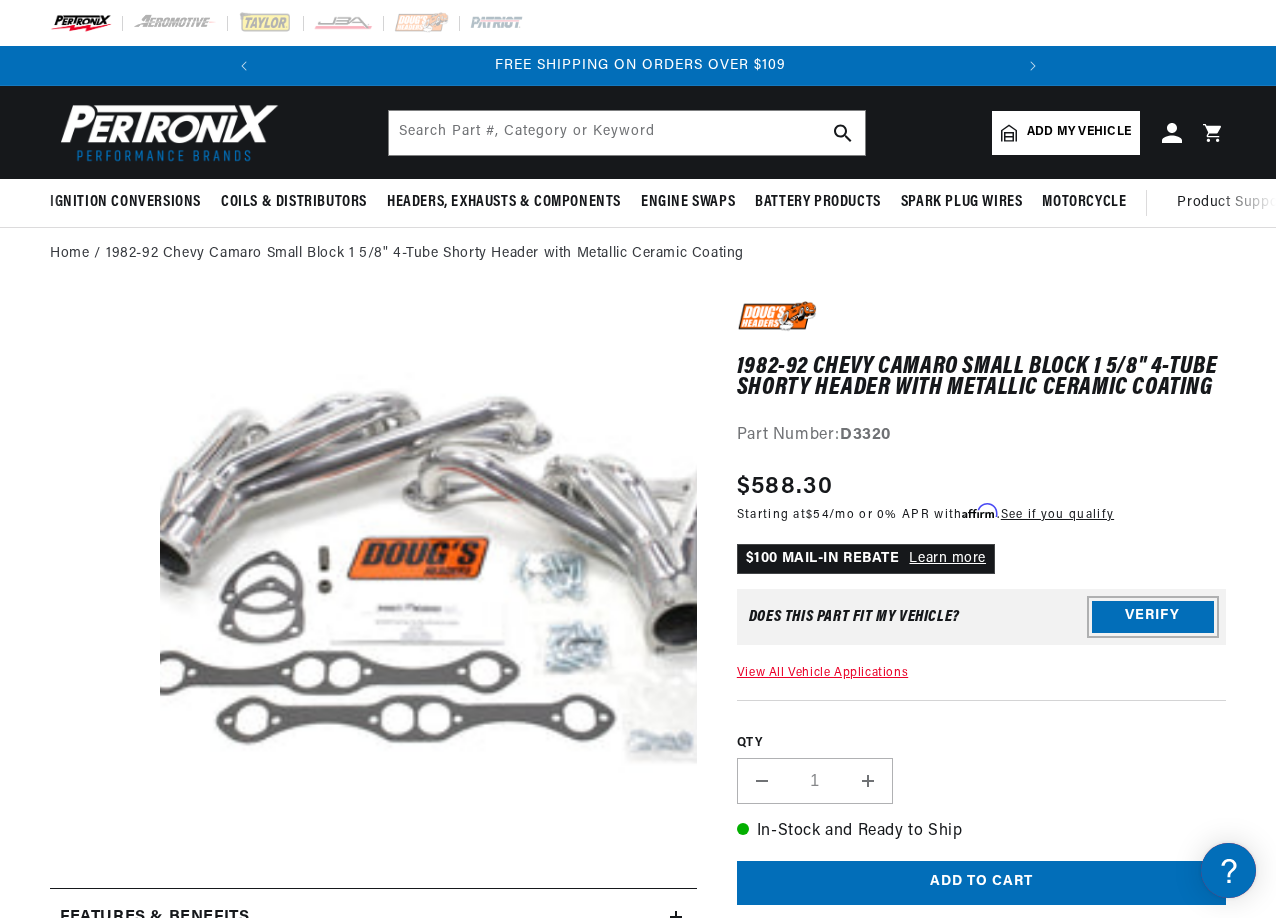 click on "Verify" at bounding box center [1153, 617] 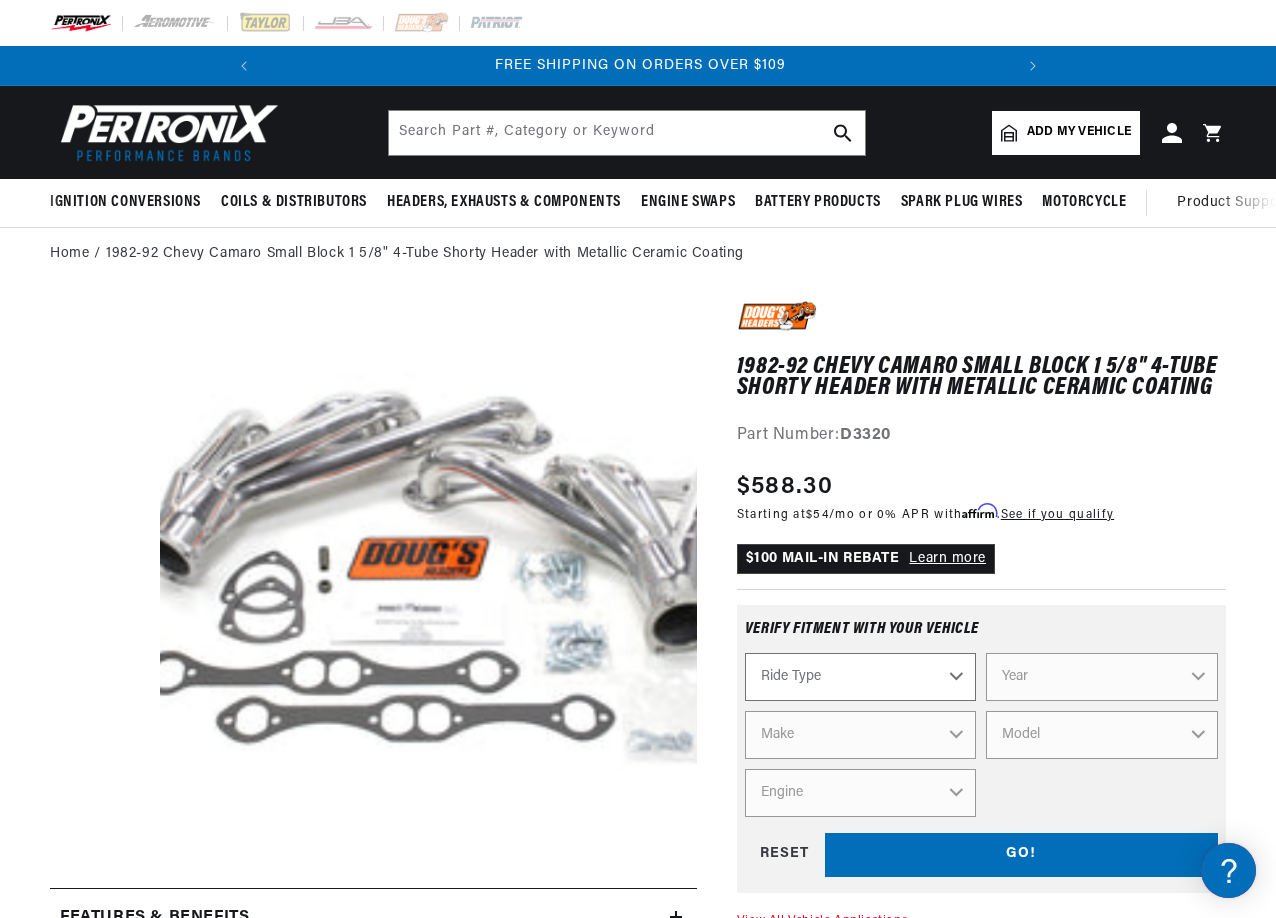 click on "Ride Type
Automotive
Agricultural
Industrial
Marine
Motorcycle" at bounding box center [861, 677] 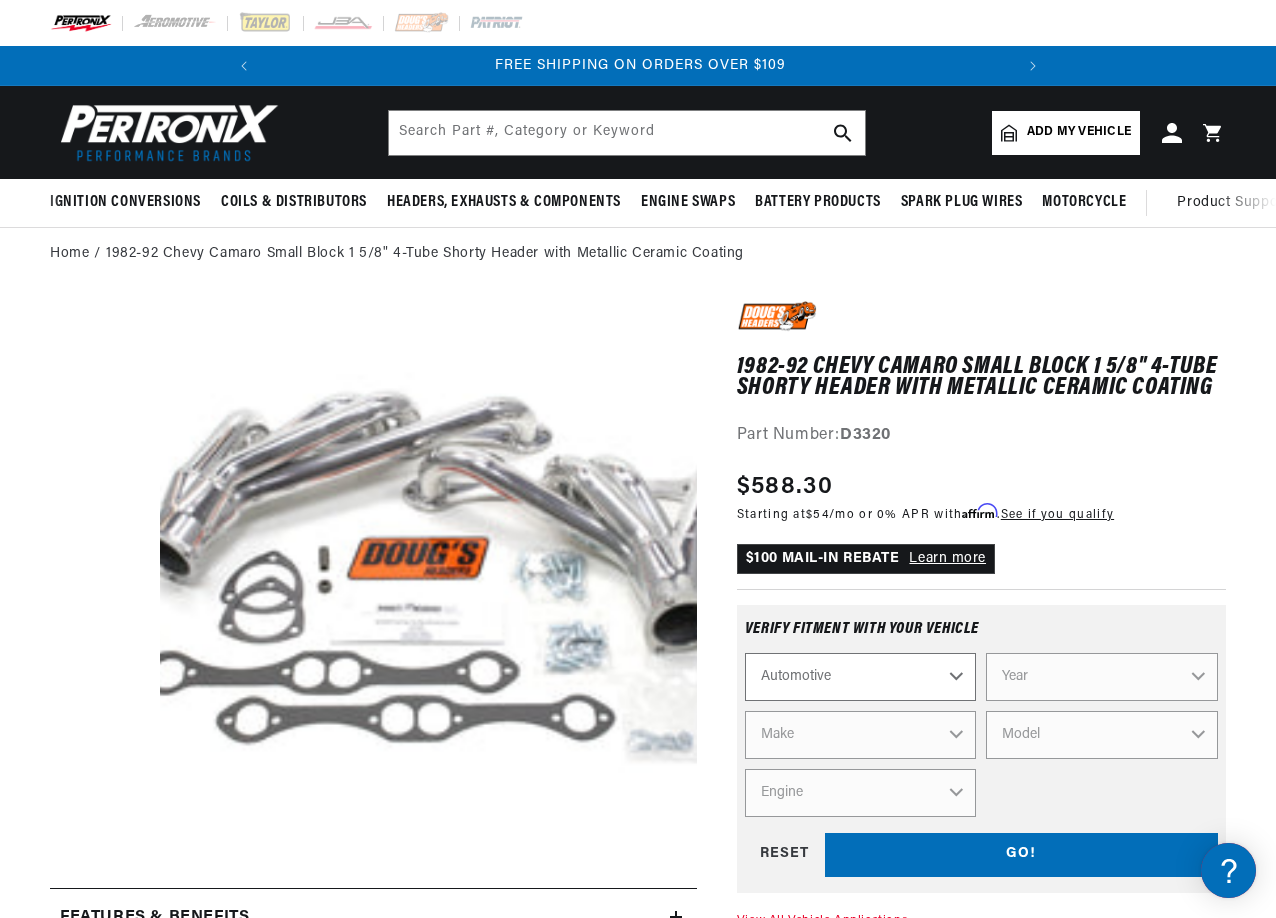 click on "Ride Type
Automotive
Agricultural
Industrial
Marine
Motorcycle" at bounding box center (861, 677) 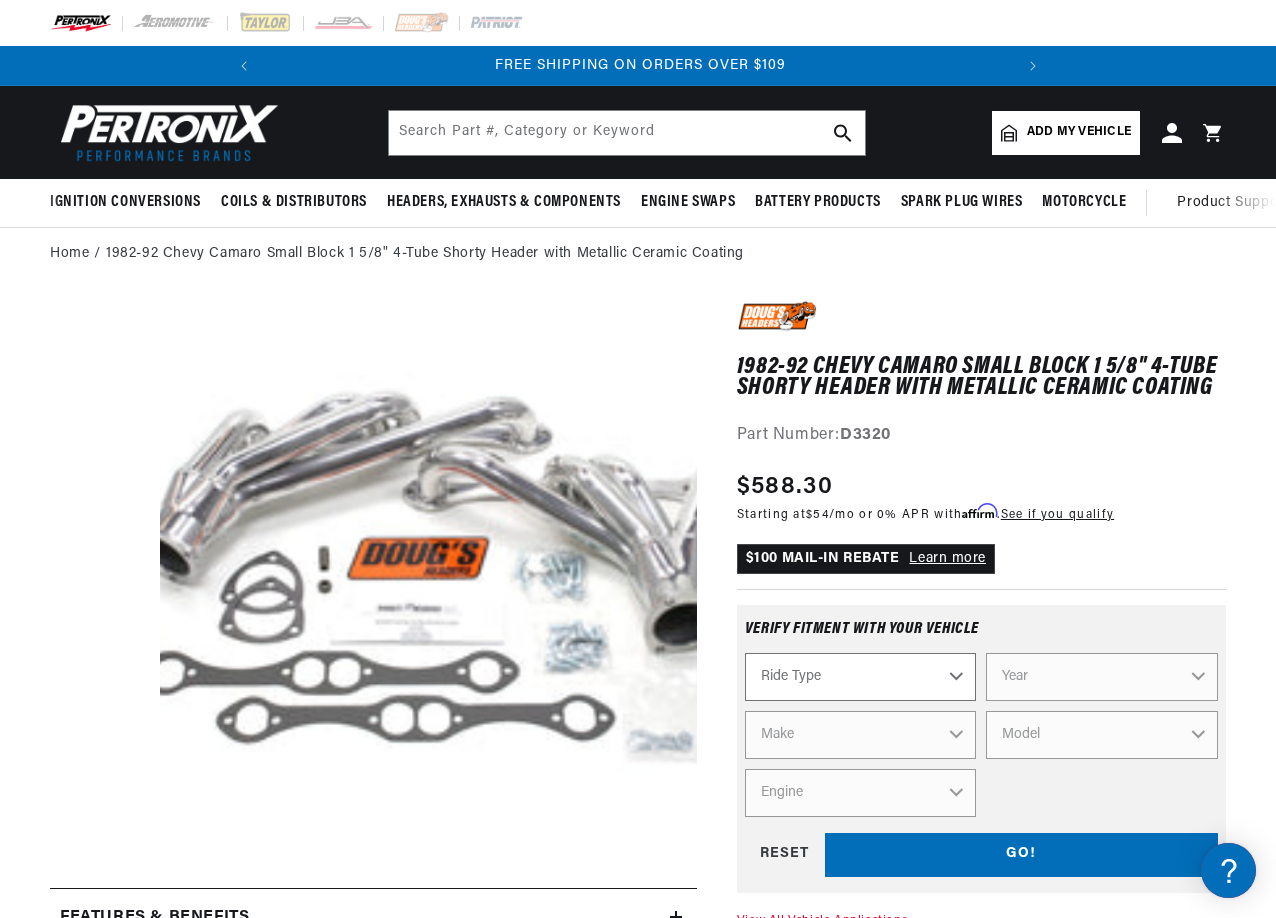select on "Automotive" 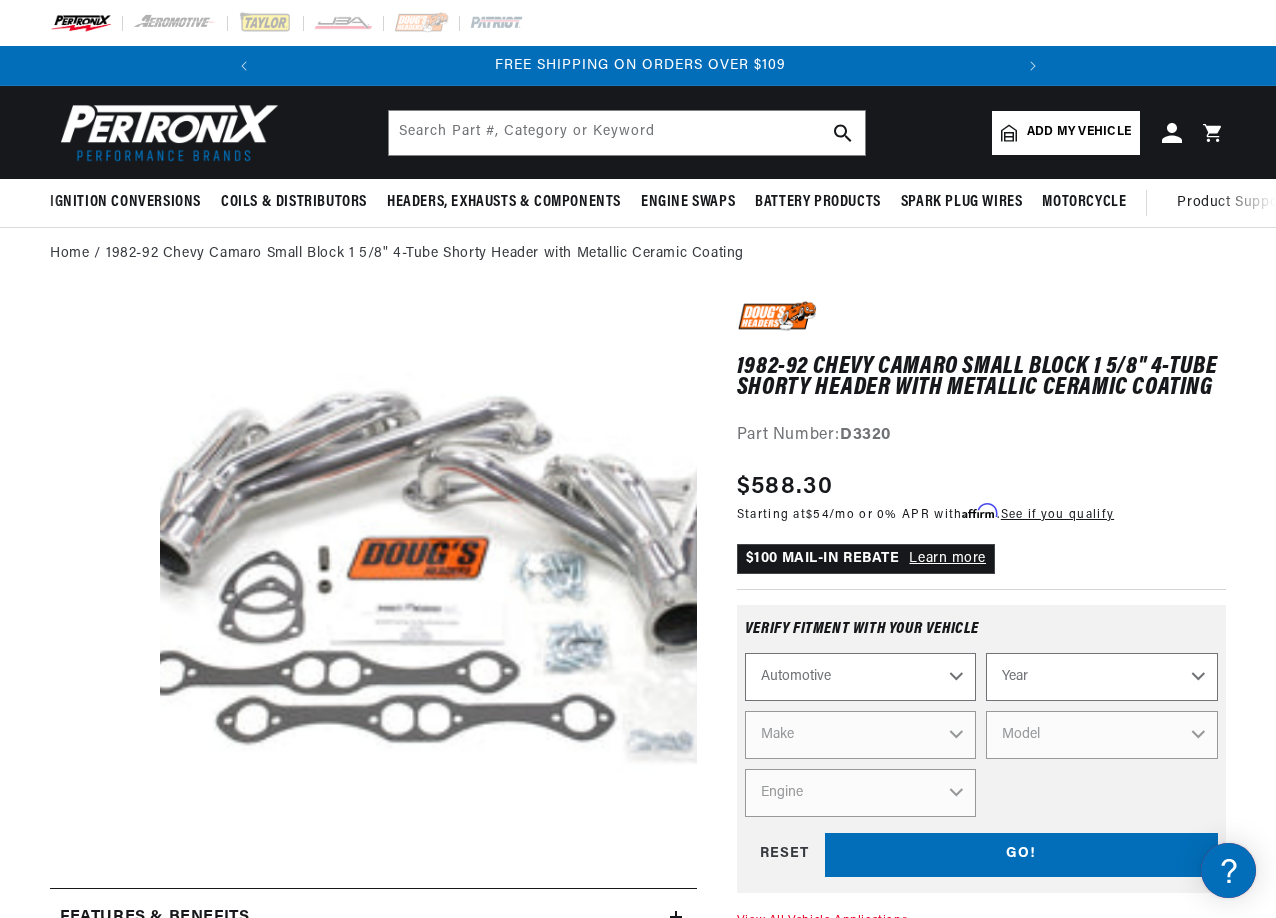 click on "Year
2022
2021
2020
2019
2018
2017
2016
2015
2014
2013
2012
2011
2010
2009
2008
2007
2006
2005
2004
2003
2002
2001
2000
1999
1998
1997
1996
1995
1994
1993
1992
1991
1990
1989
1988
1987
1986 1985" at bounding box center (1102, 677) 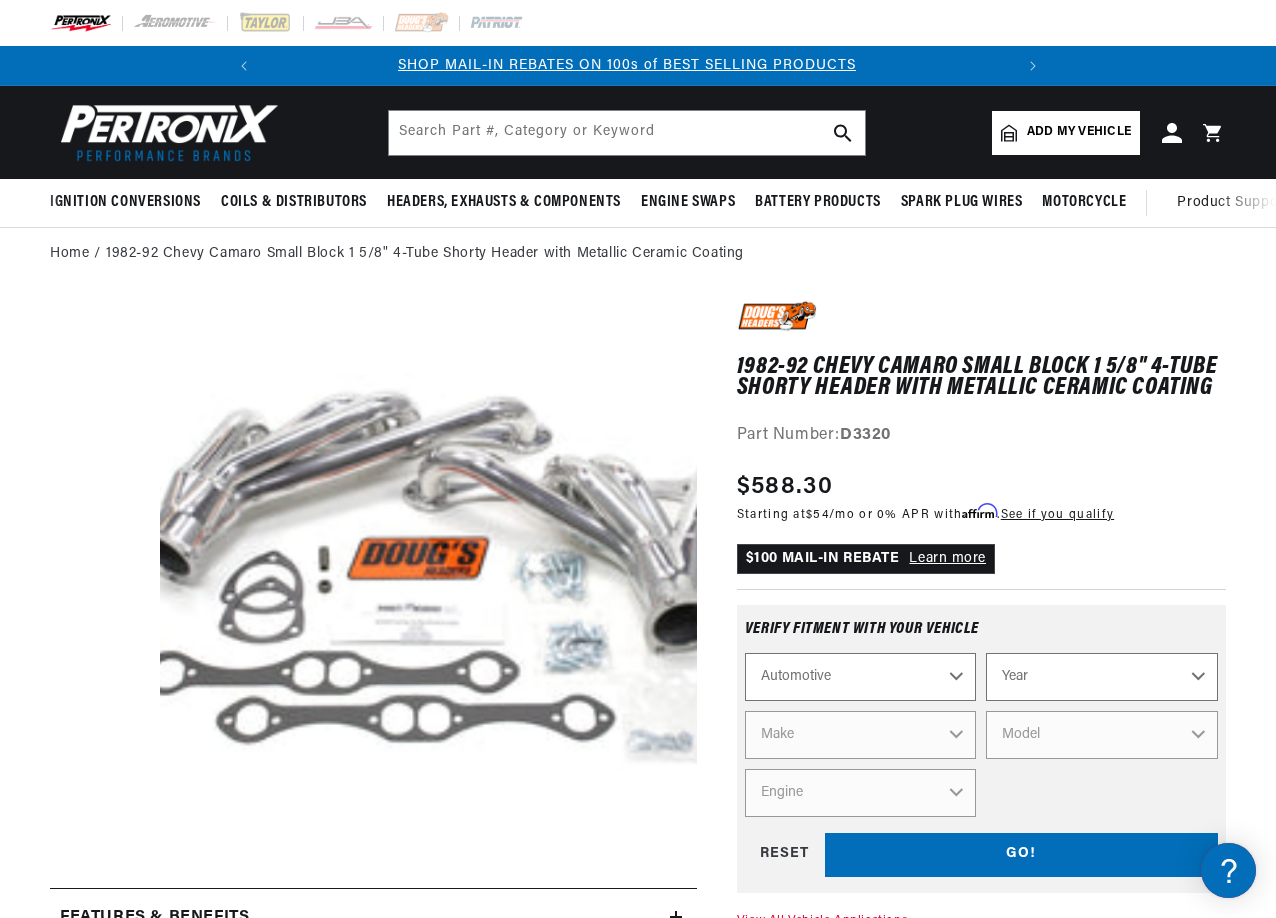 scroll, scrollTop: 0, scrollLeft: 0, axis: both 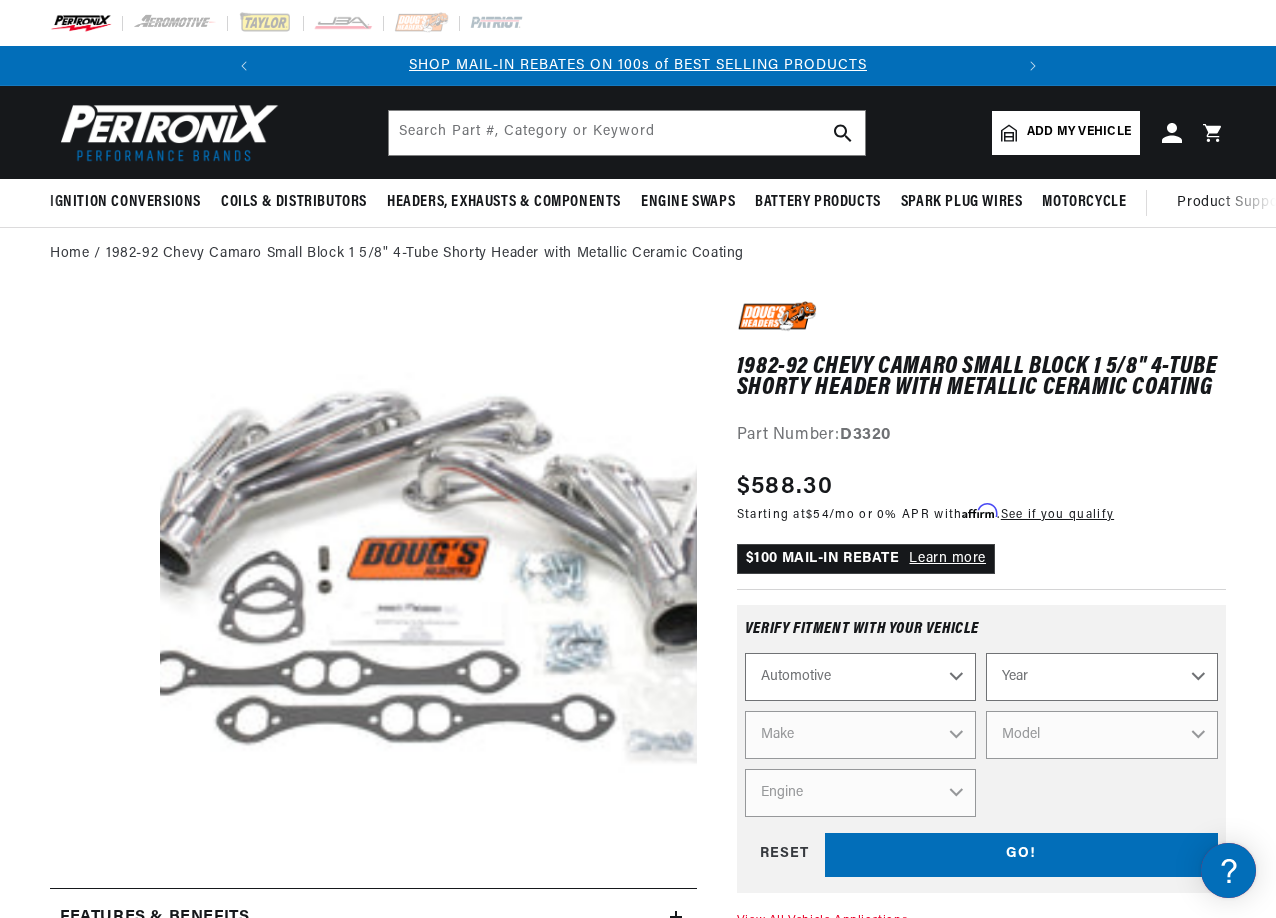 select on "1986" 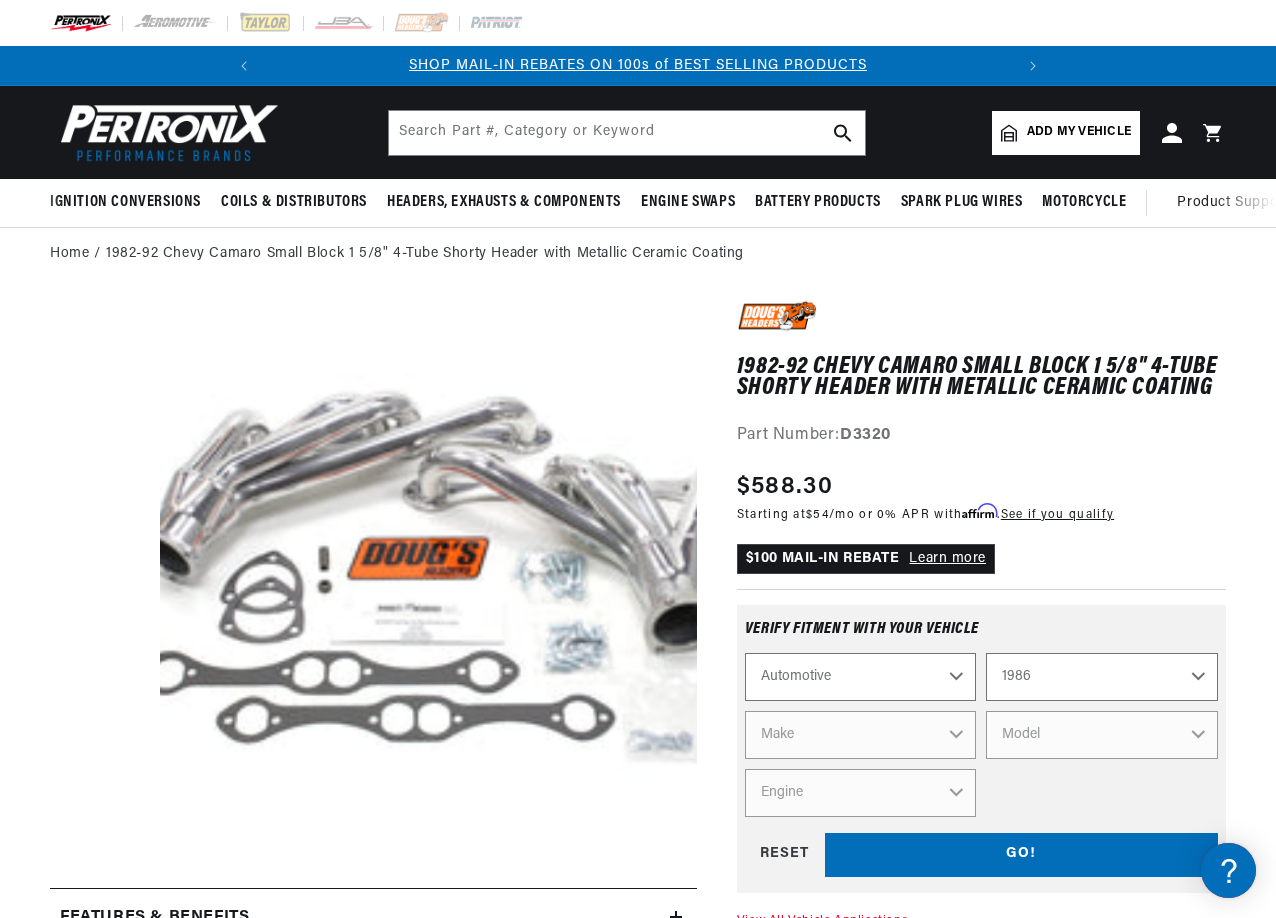 click on "Year
2022
2021
2020
2019
2018
2017
2016
2015
2014
2013
2012
2011
2010
2009
2008
2007
2006
2005
2004
2003
2002
2001
2000
1999
1998
1997
1996
1995
1994
1993
1992
1991
1990
1989
1988
1987
1986 1985" at bounding box center (1102, 677) 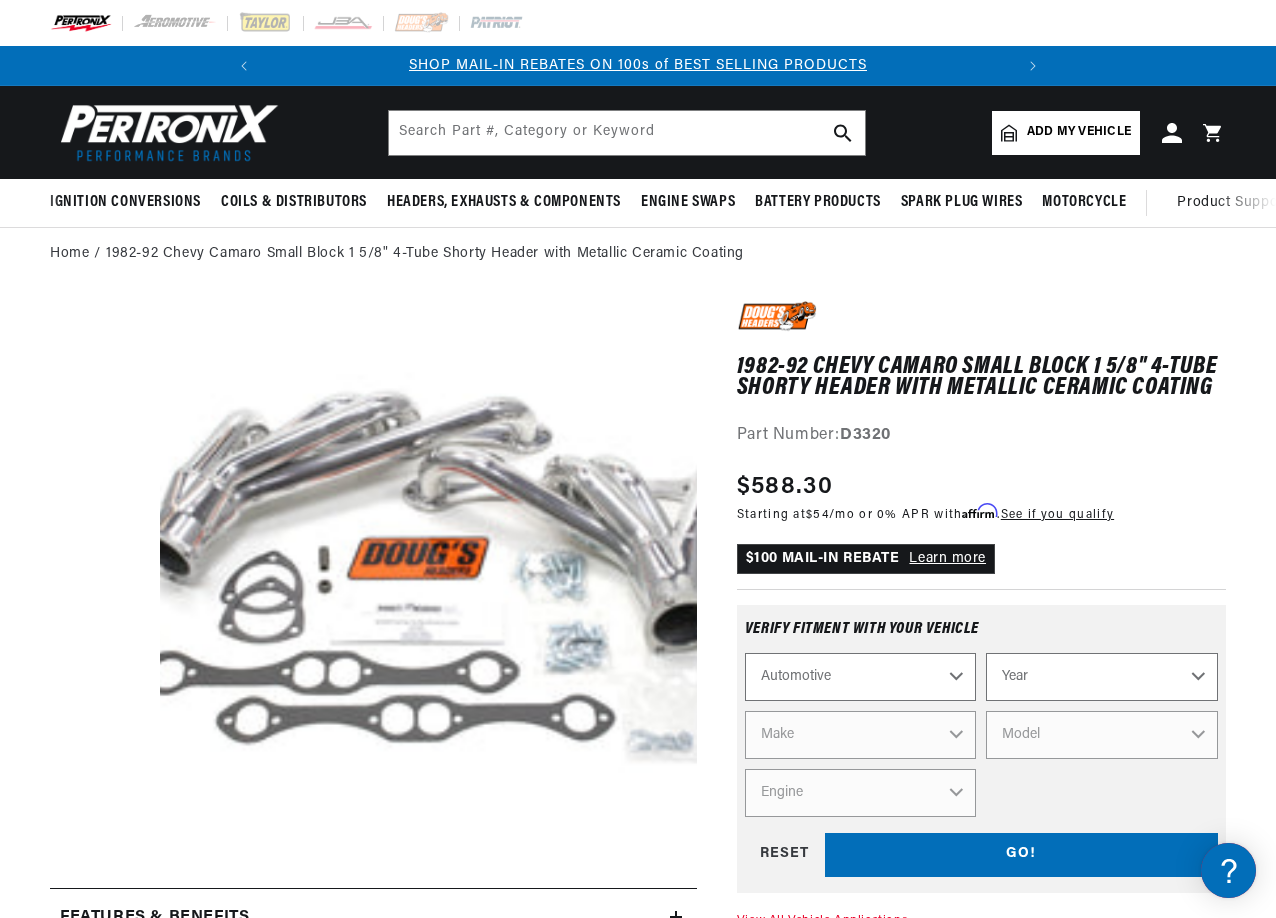 select on "1986" 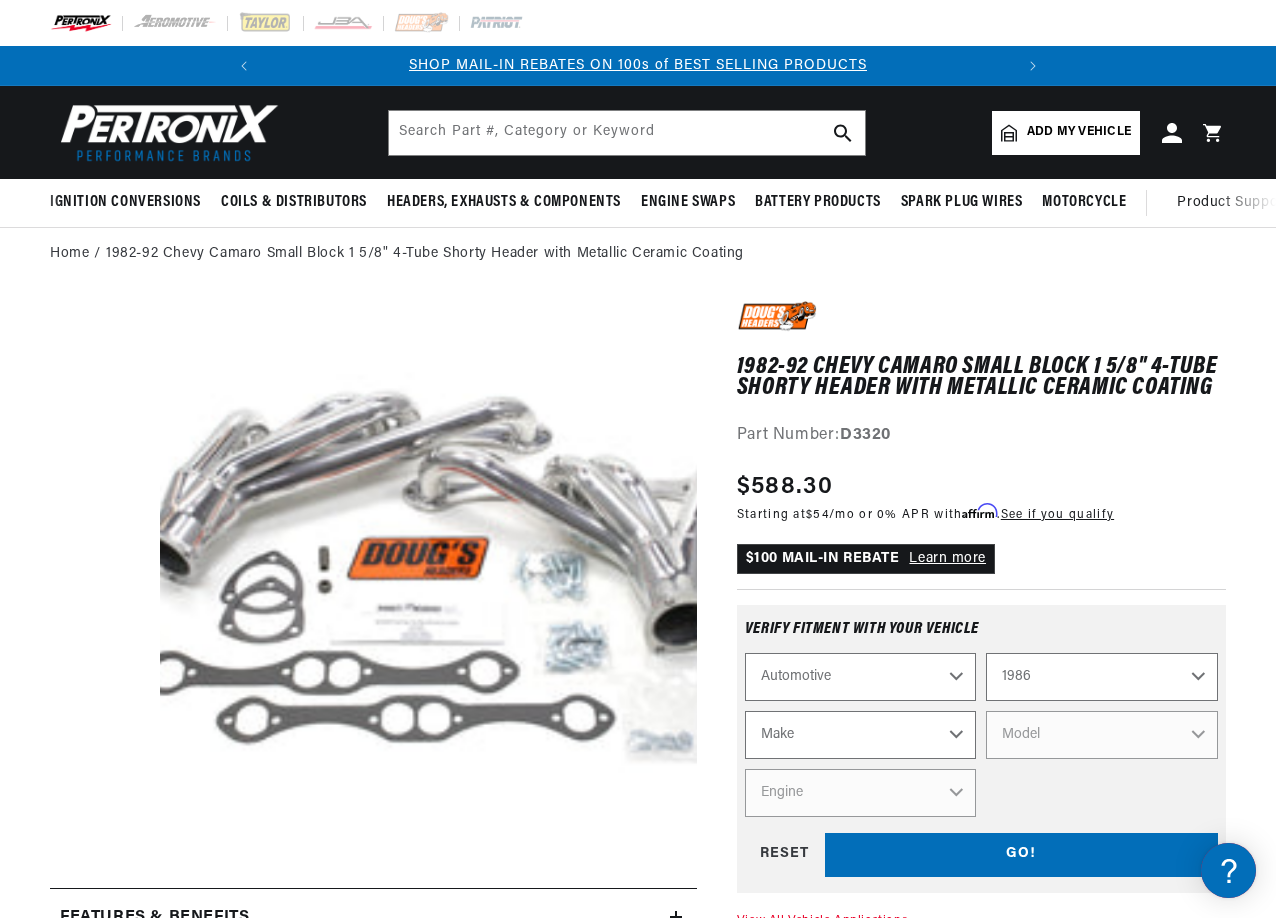 click on "Make
American Motors
Bentley
Buick
Cadillac
Chevrolet
Chrysler
Dodge
Excalibur
Ford
GMC
Hyundai
Jeep
Lamborghini
Lincoln
Mercury
Mitsubishi
Oldsmobile
Plymouth
Pontiac
Rolls-Royce
Toyota" at bounding box center (861, 735) 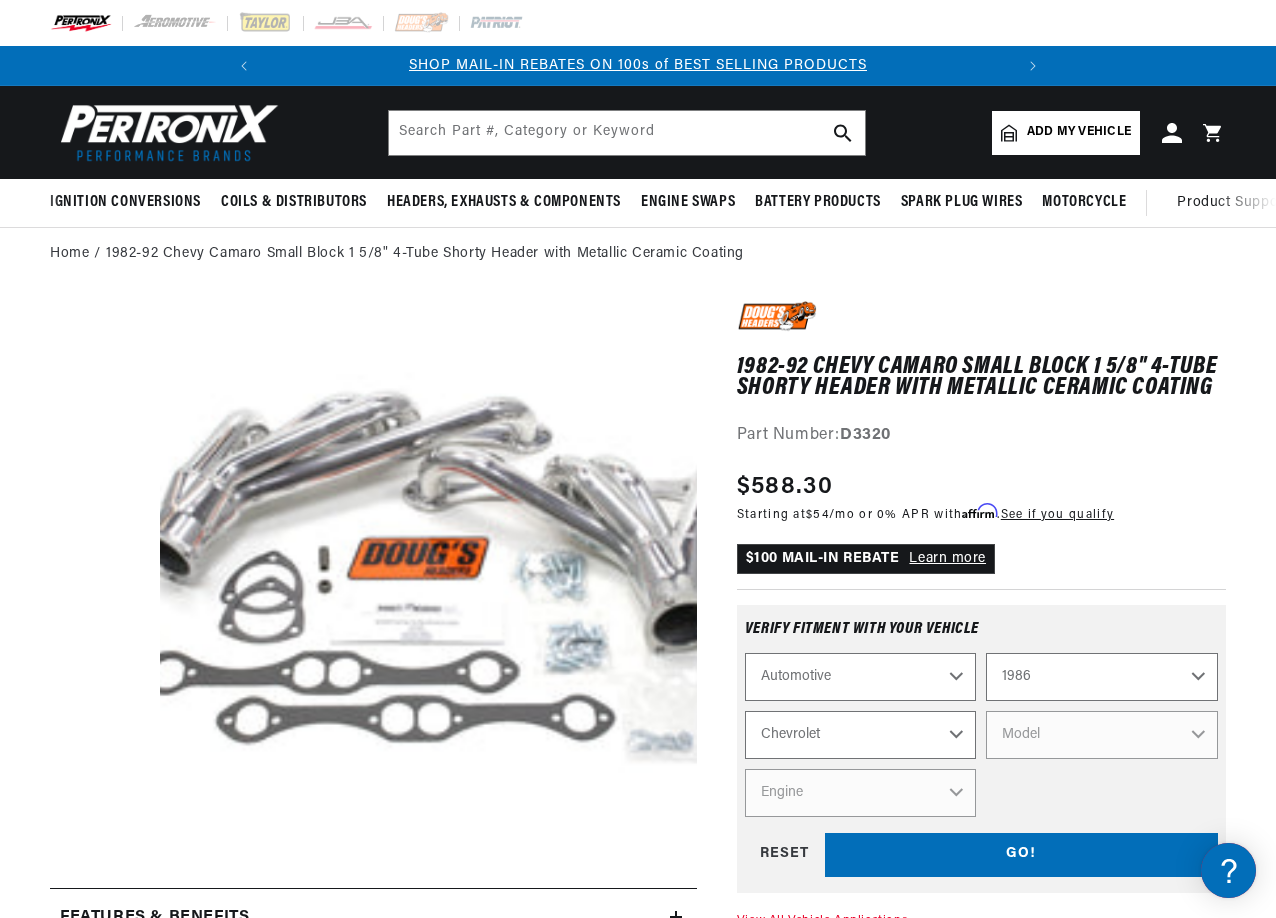 click on "Make
American Motors
Bentley
Buick
Cadillac
Chevrolet
Chrysler
Dodge
Excalibur
Ford
GMC
Hyundai
Jeep
Lamborghini
Lincoln
Mercury
Mitsubishi
Oldsmobile
Plymouth
Pontiac
Rolls-Royce
Toyota" at bounding box center (861, 735) 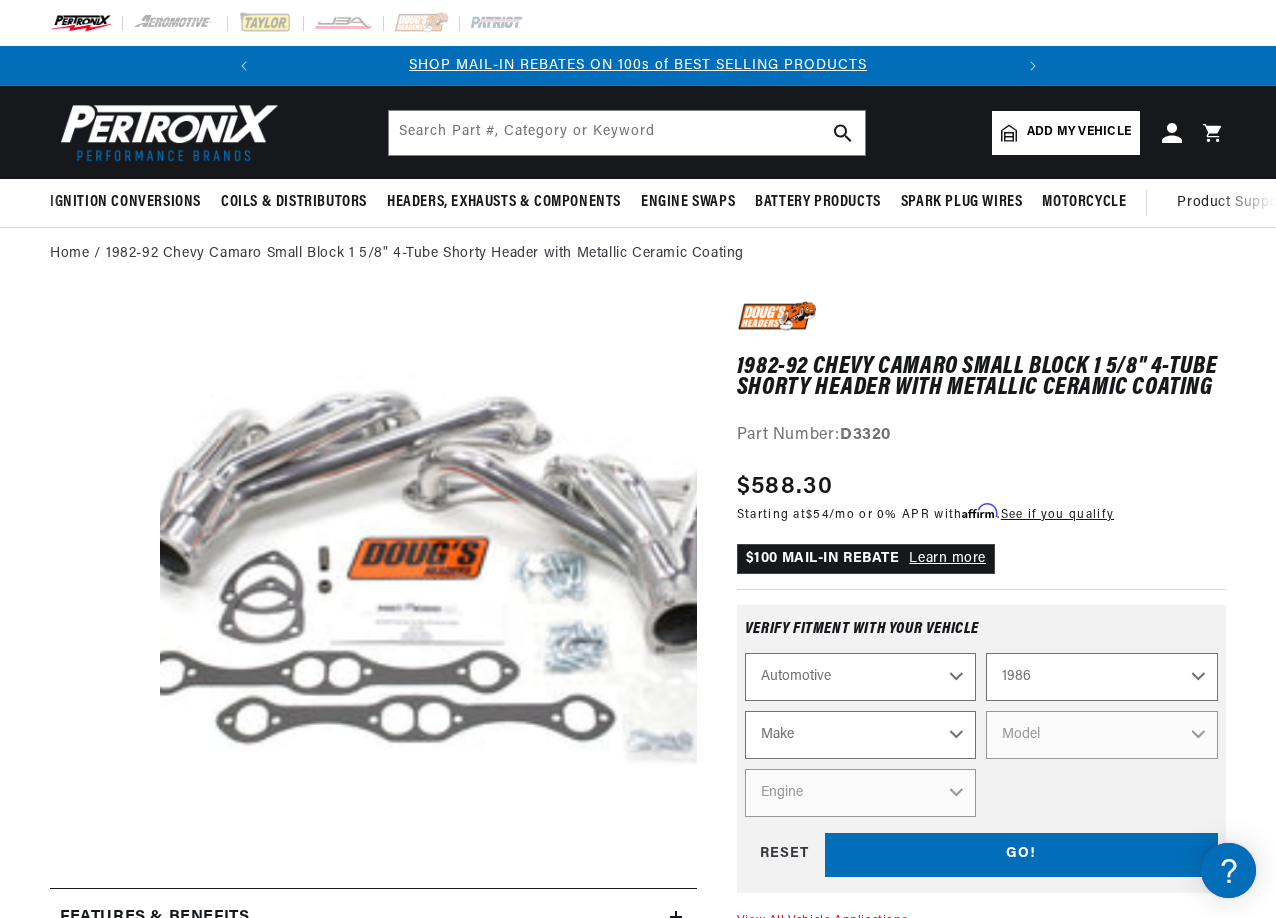 select on "Chevrolet" 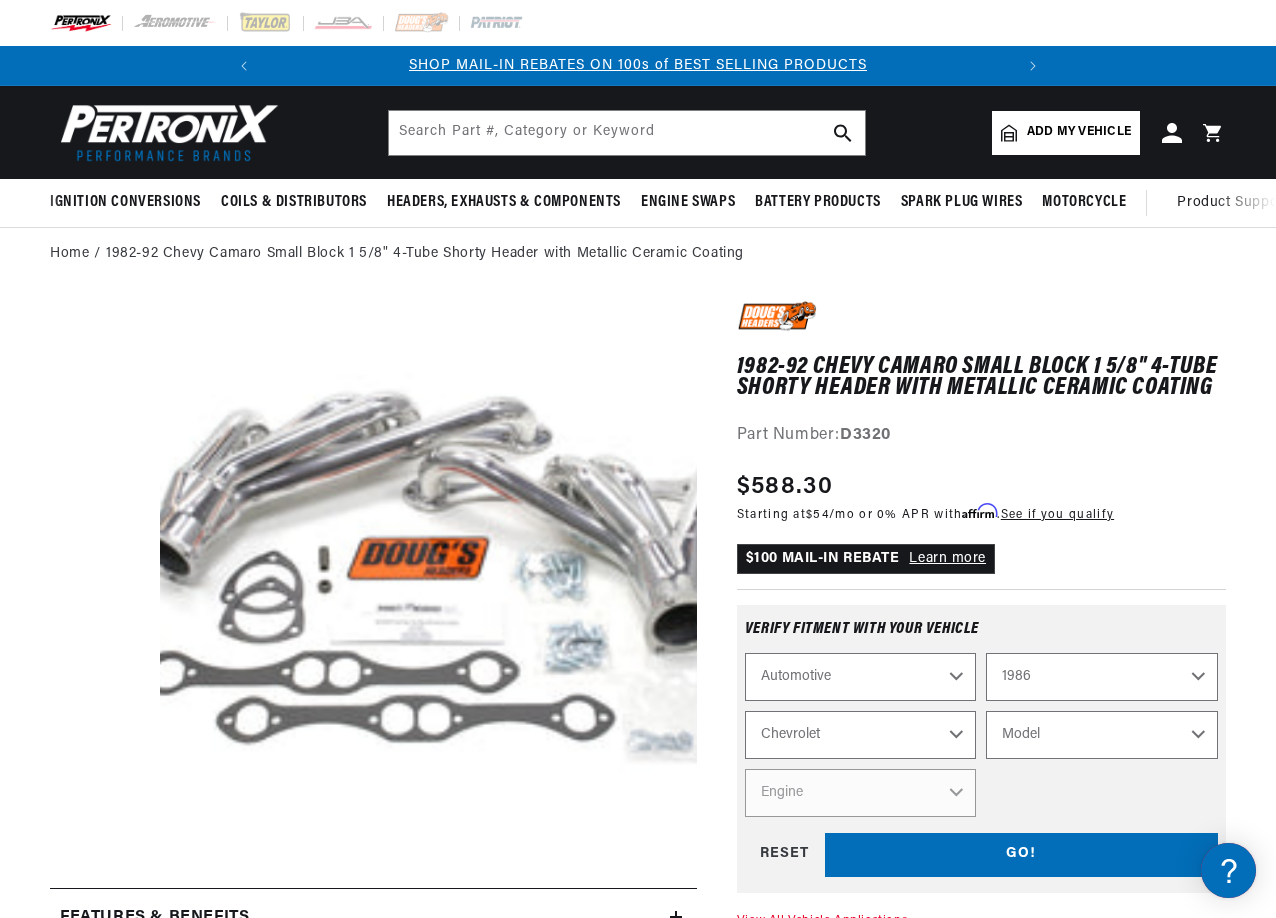 click on "Model
Astro
B60
C10
C10 Suburban
C20
C20 Suburban
C30
C35
C60
C70
Camaro
Caprice
Cavalier
Celebrity
Corvette
El Camino
G10
G20
G30
K5 Blazer
K10
K10 Suburban
K20
K20 Suburban
K30
Monte Carlo
P20
P30
S10
S10 Blazer" at bounding box center [1102, 735] 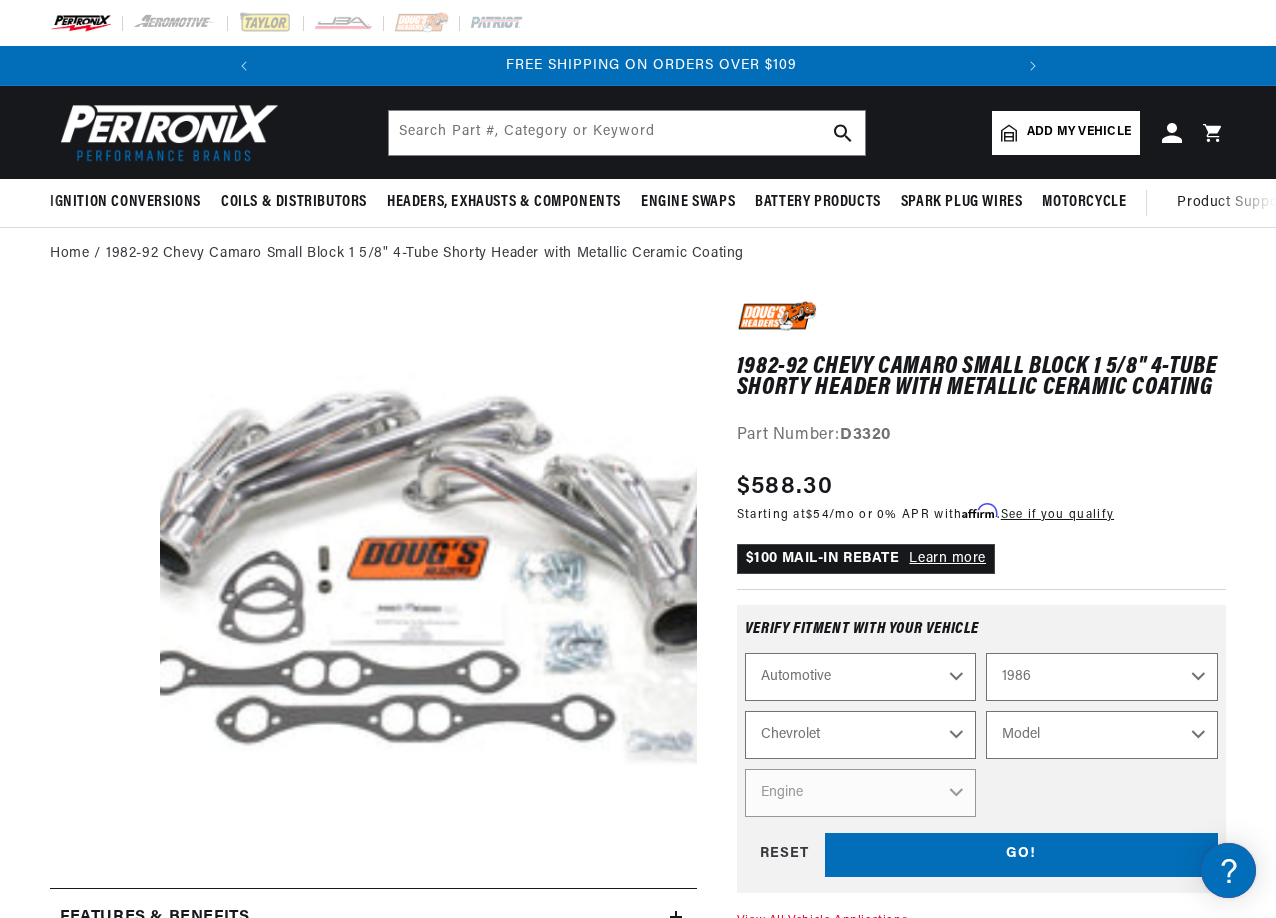 scroll, scrollTop: 0, scrollLeft: 747, axis: horizontal 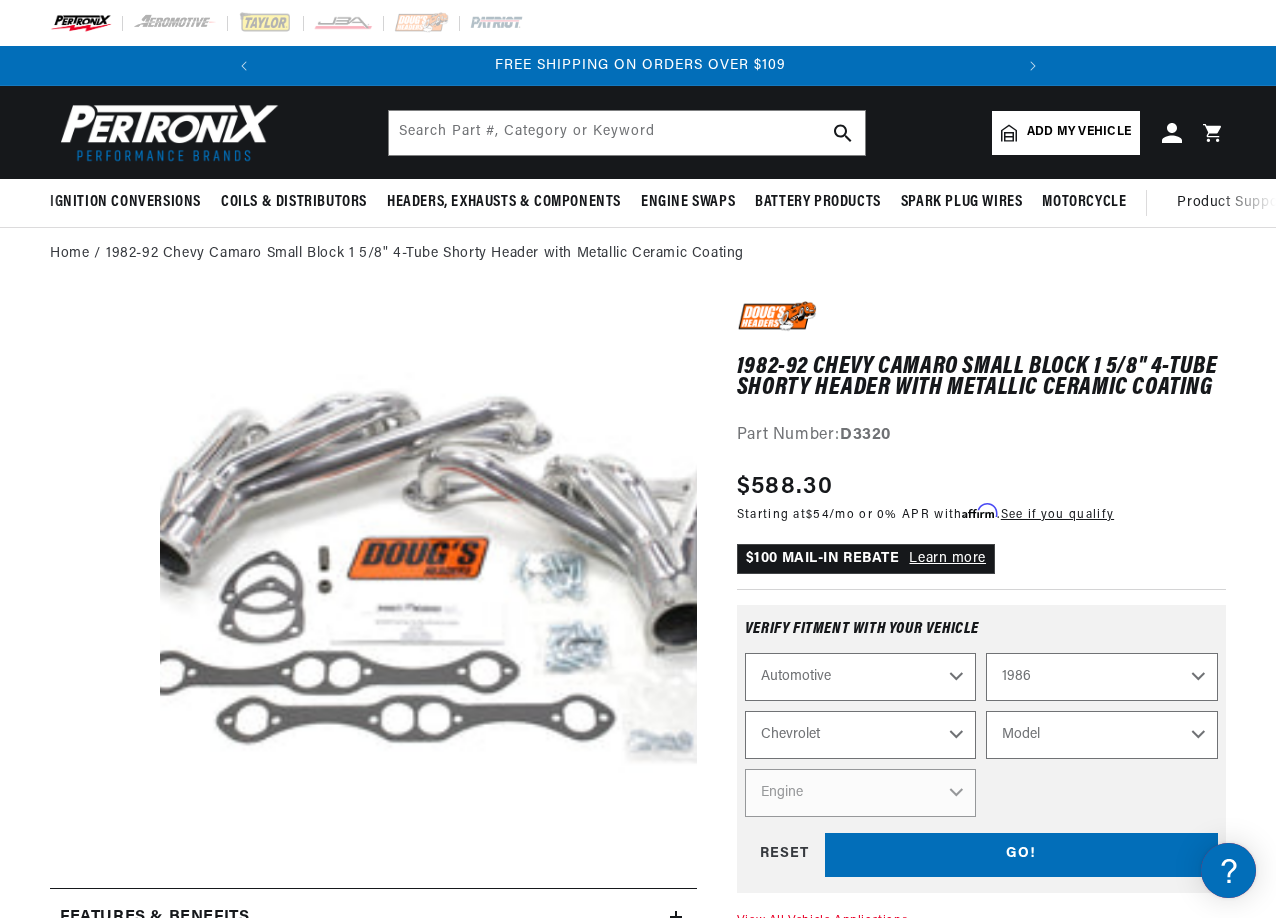 select on "Camaro" 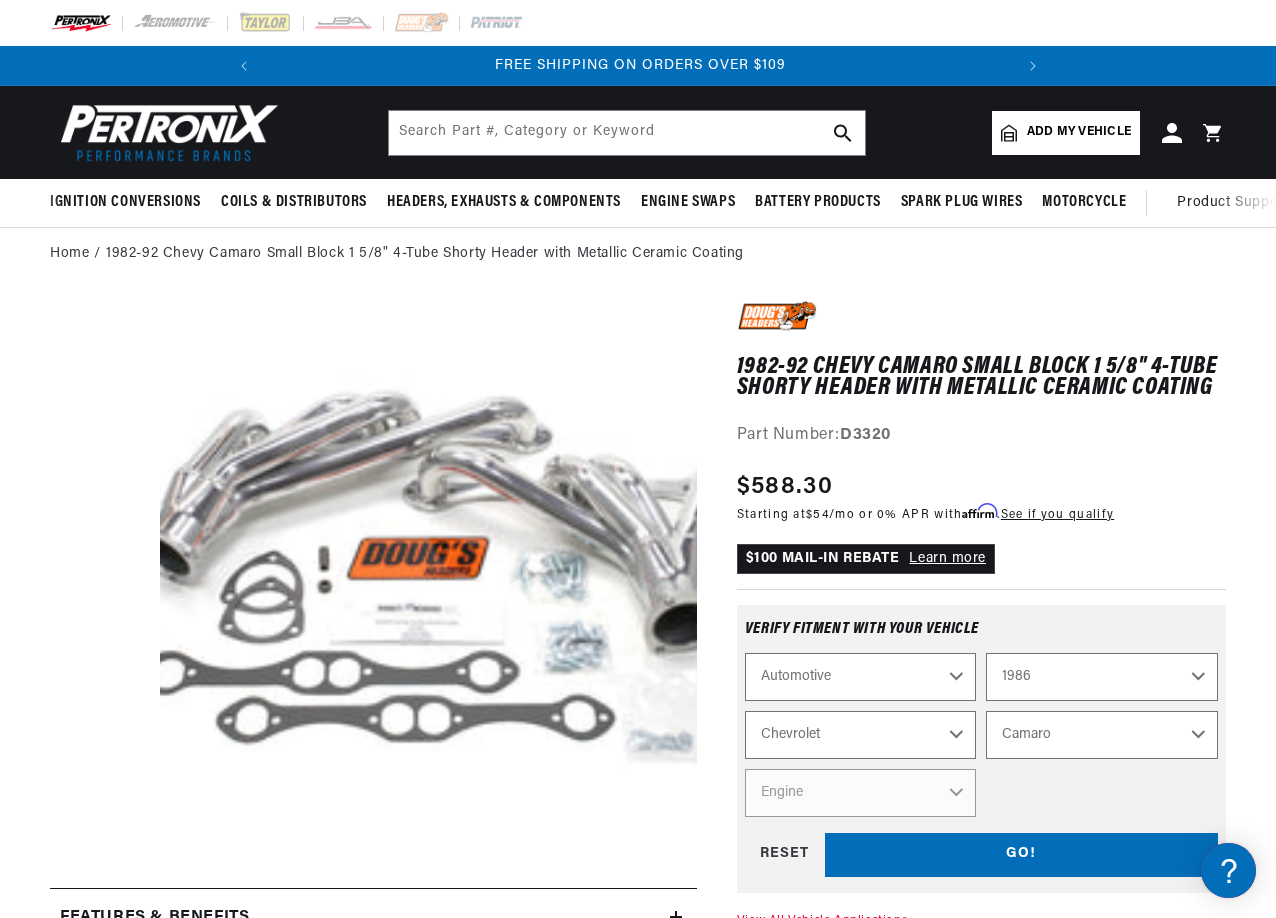 click on "Model
Astro
B60
C10
C10 Suburban
C20
C20 Suburban
C30
C35
C60
C70
Camaro
Caprice
Cavalier
Celebrity
Corvette
El Camino
G10
G20
G30
K5 Blazer
K10
K10 Suburban
K20
K20 Suburban
K30
Monte Carlo
P20
P30
S10
S10 Blazer" at bounding box center [1102, 735] 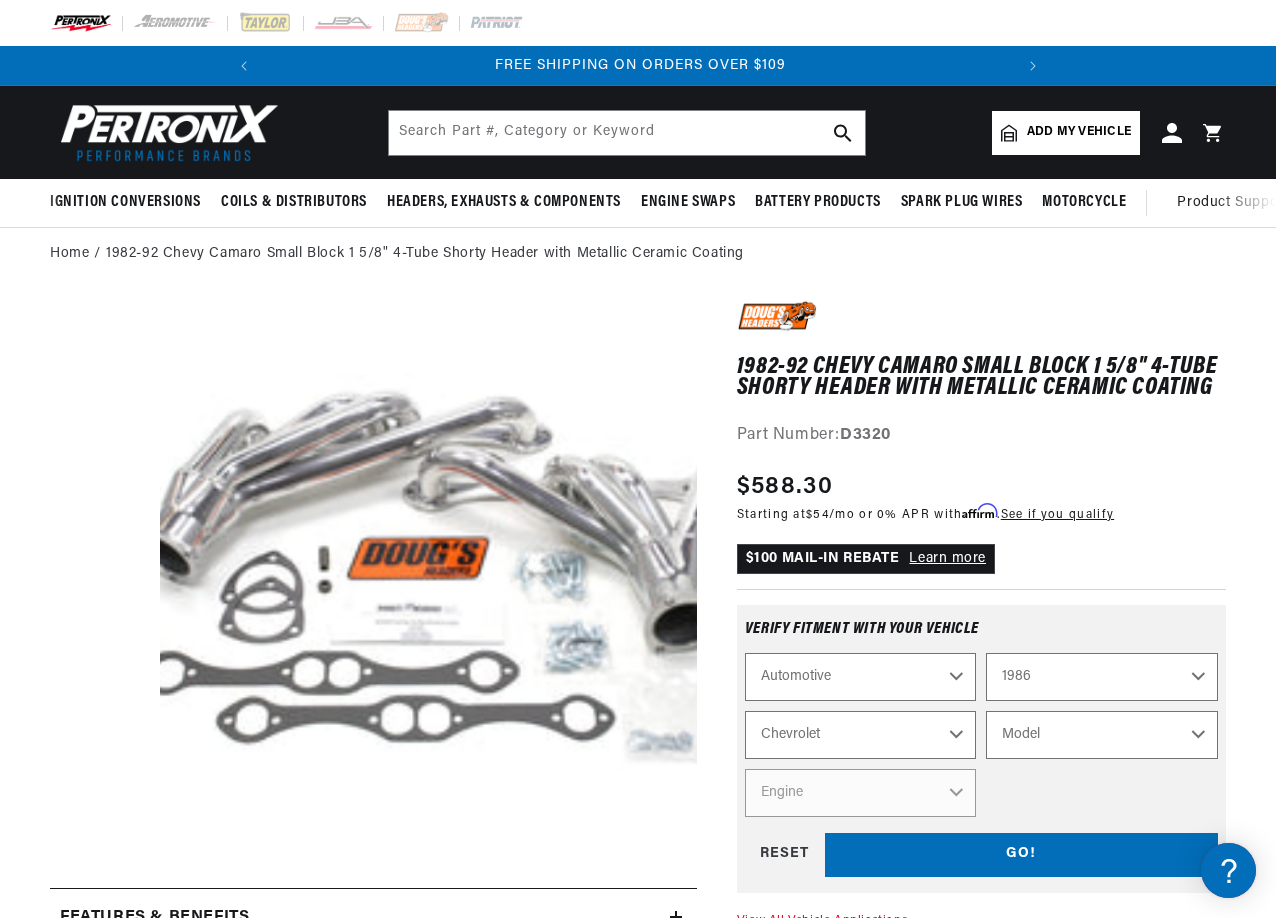 select on "Camaro" 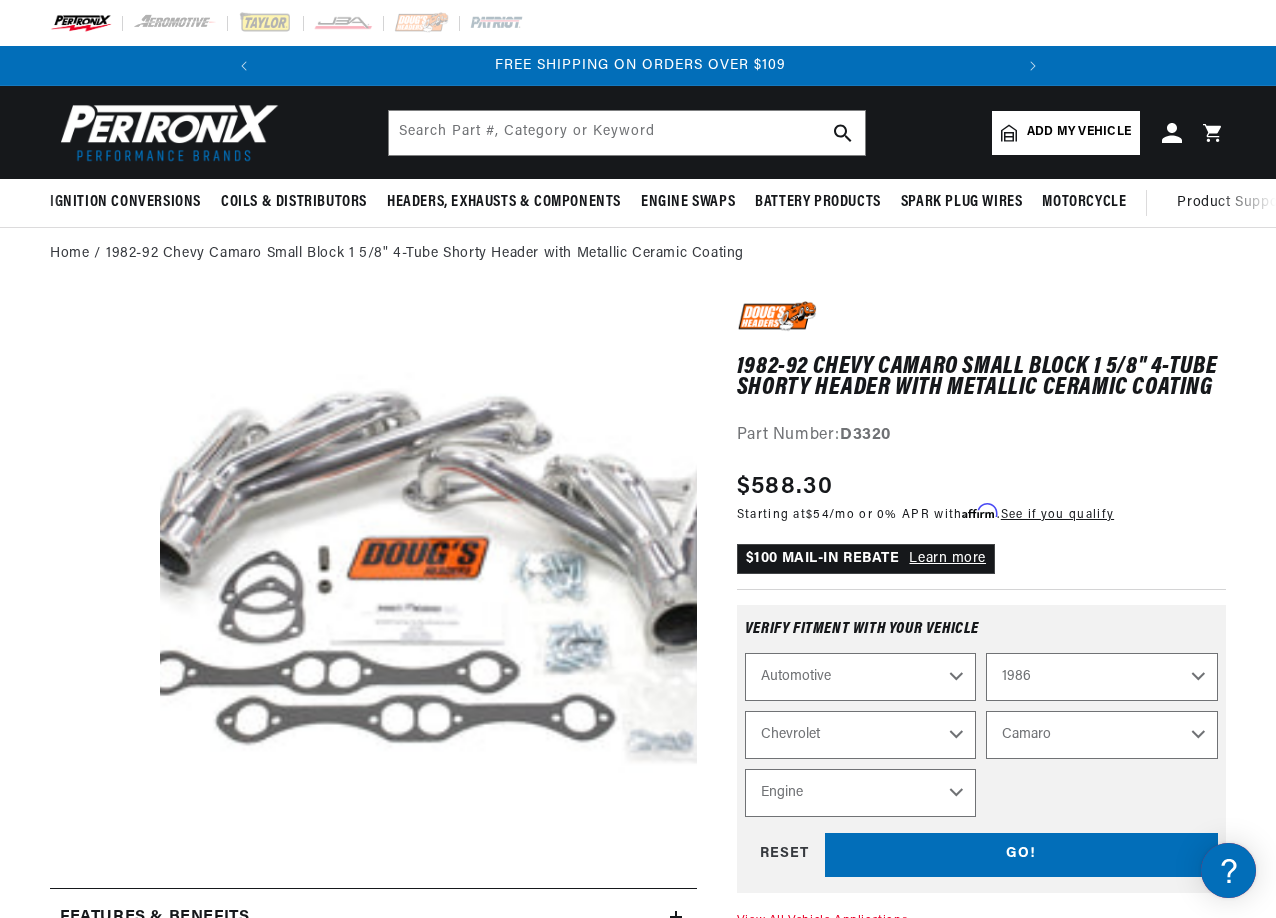 click on "Engine
2.8L
5.0L
5.7L" at bounding box center (861, 793) 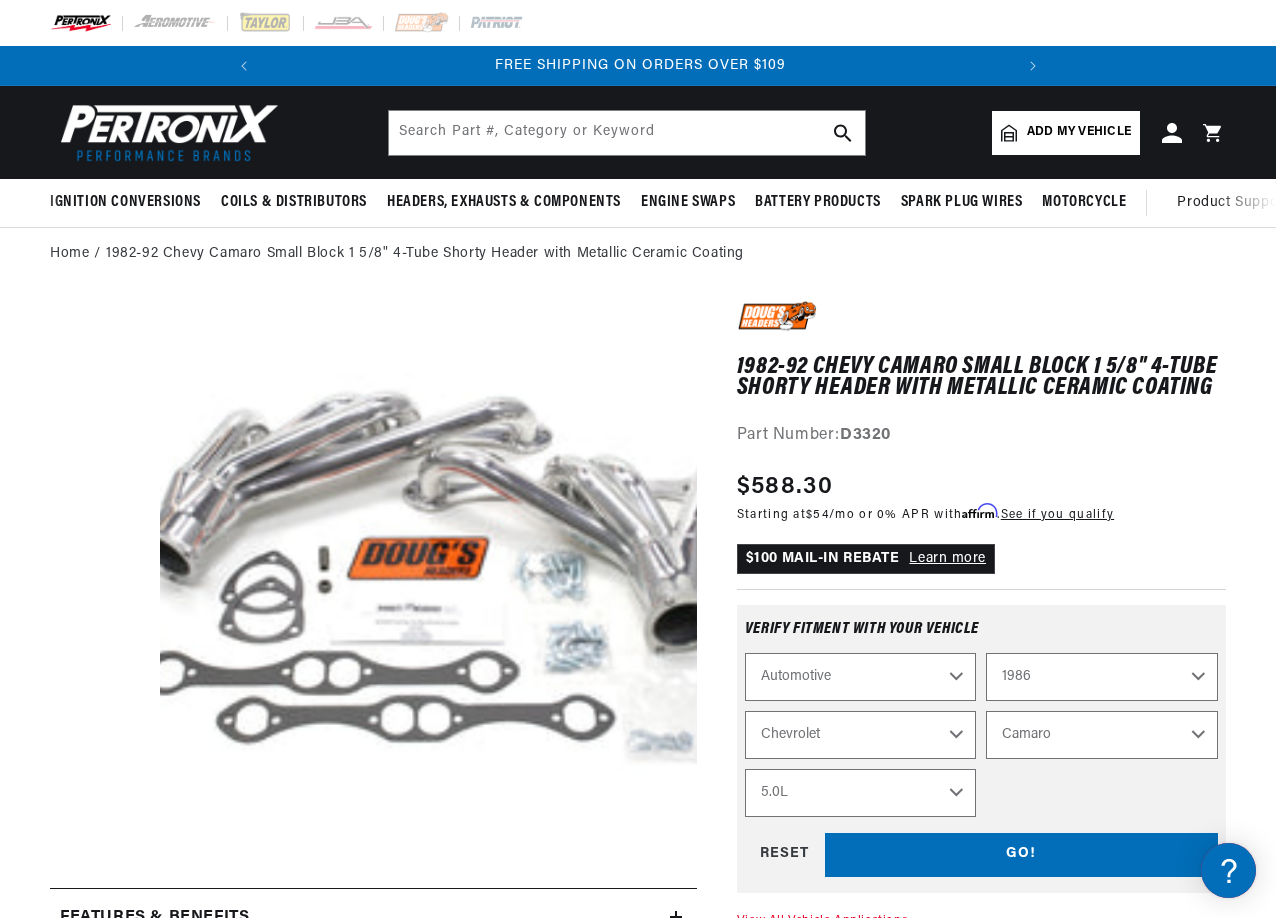 click on "Engine
2.8L
5.0L
5.7L" at bounding box center [861, 793] 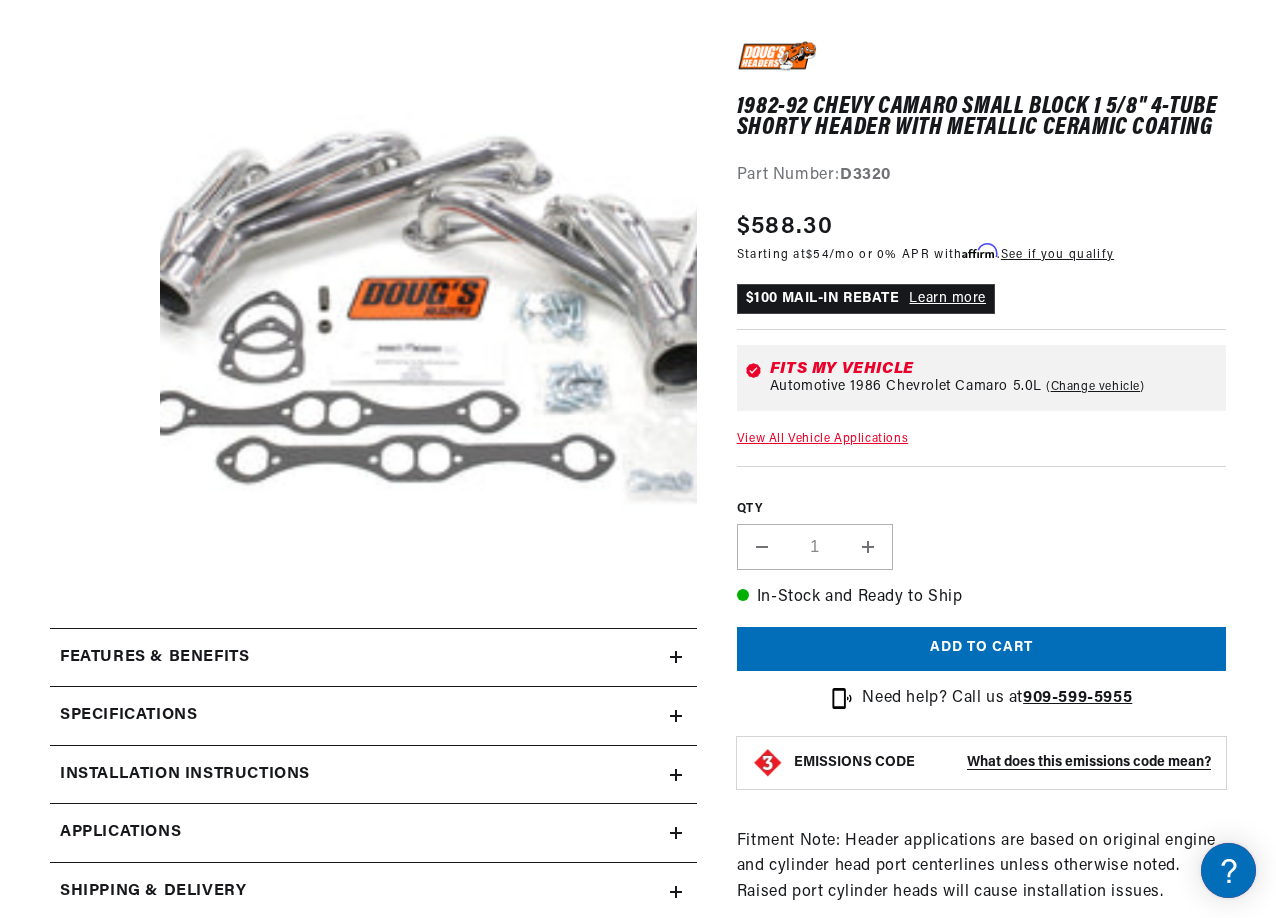 scroll, scrollTop: 333, scrollLeft: 0, axis: vertical 